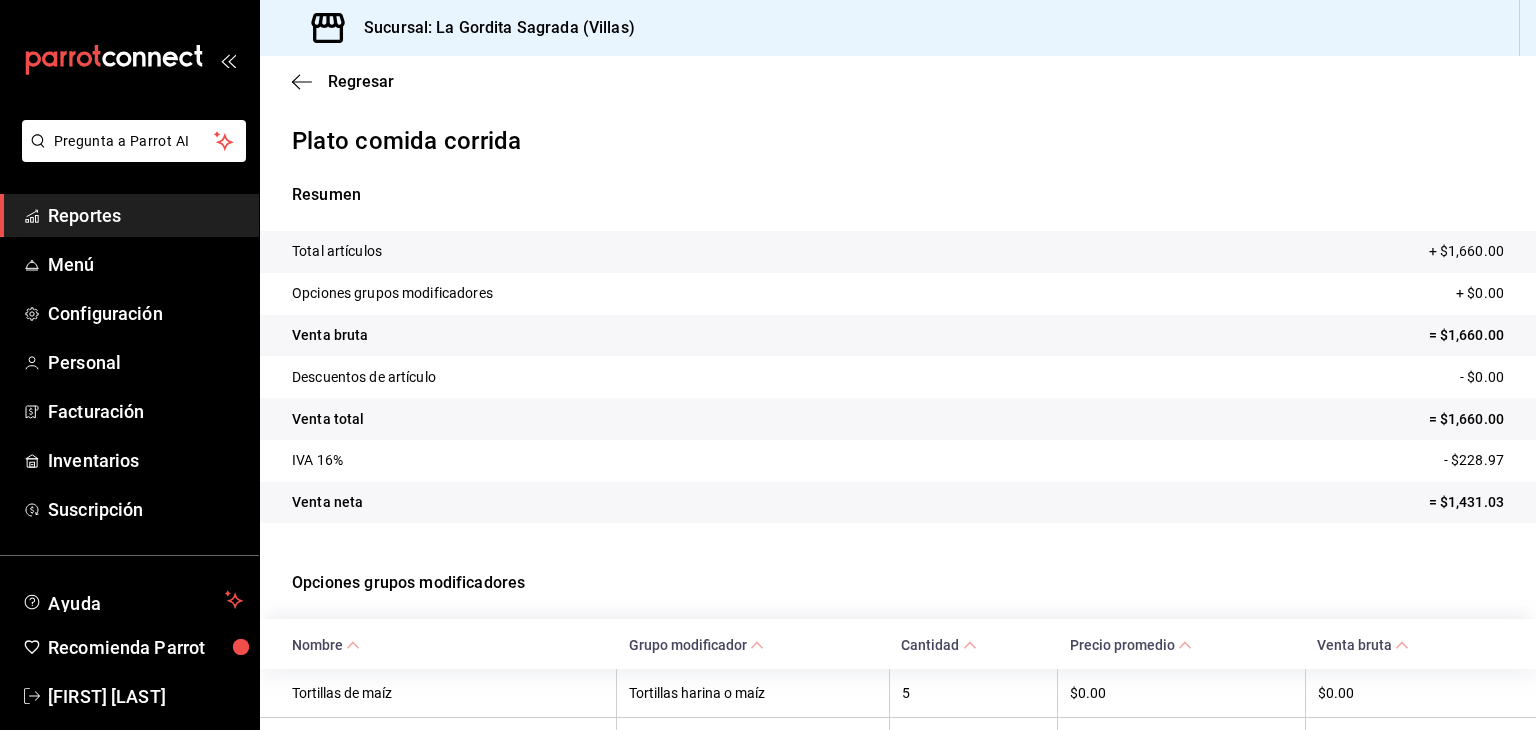scroll, scrollTop: 0, scrollLeft: 0, axis: both 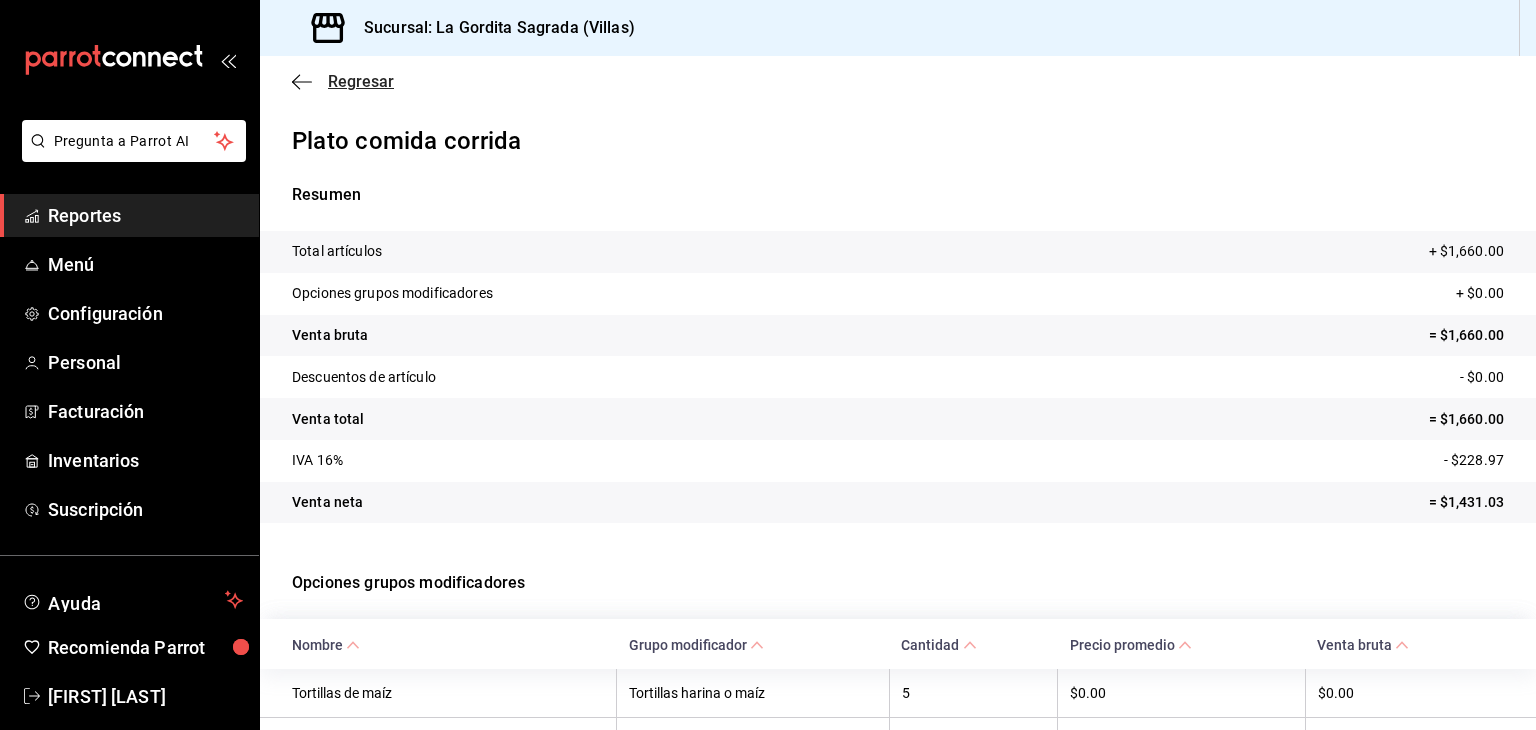 drag, startPoint x: 312, startPoint y: 93, endPoint x: 303, endPoint y: 80, distance: 15.811388 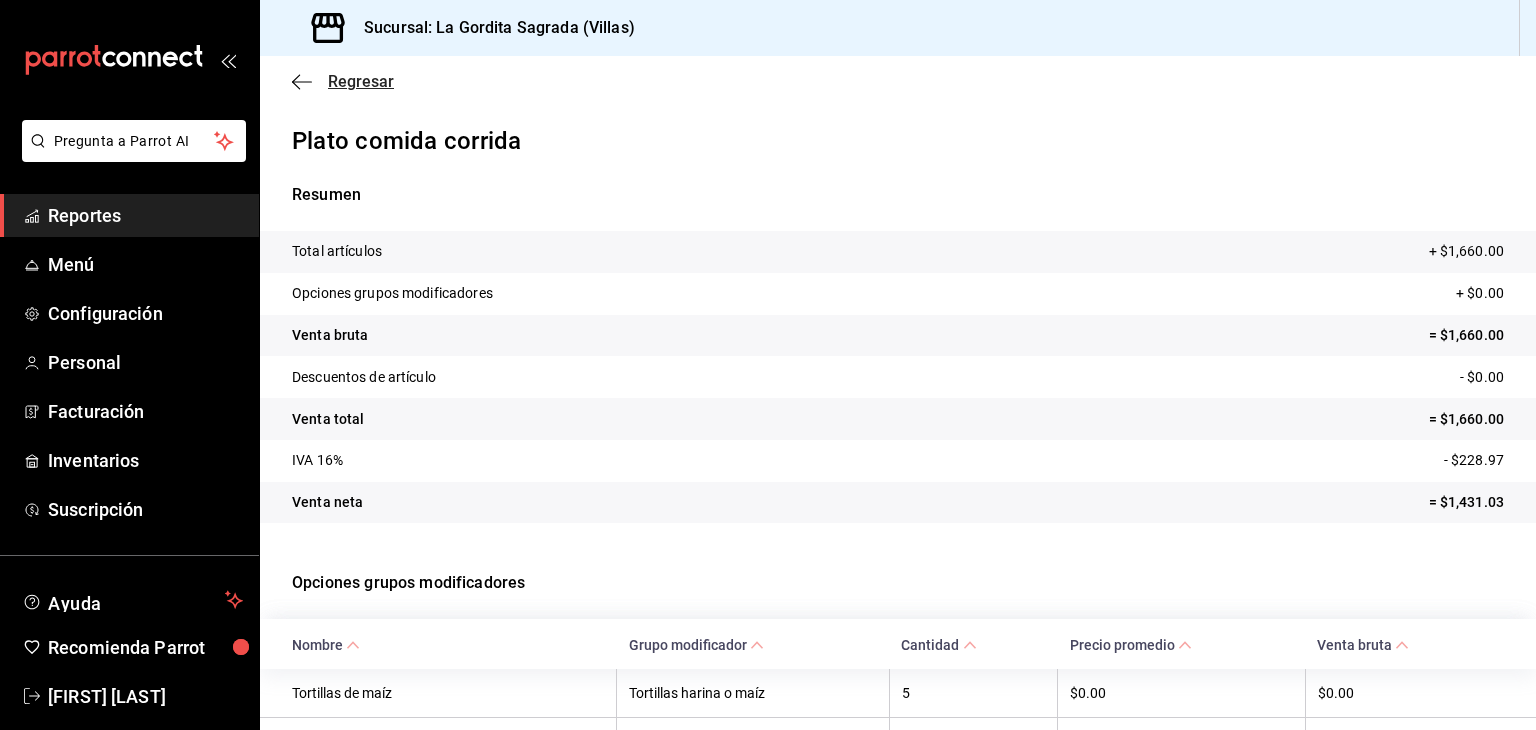 click on "Regresar" at bounding box center [343, 81] 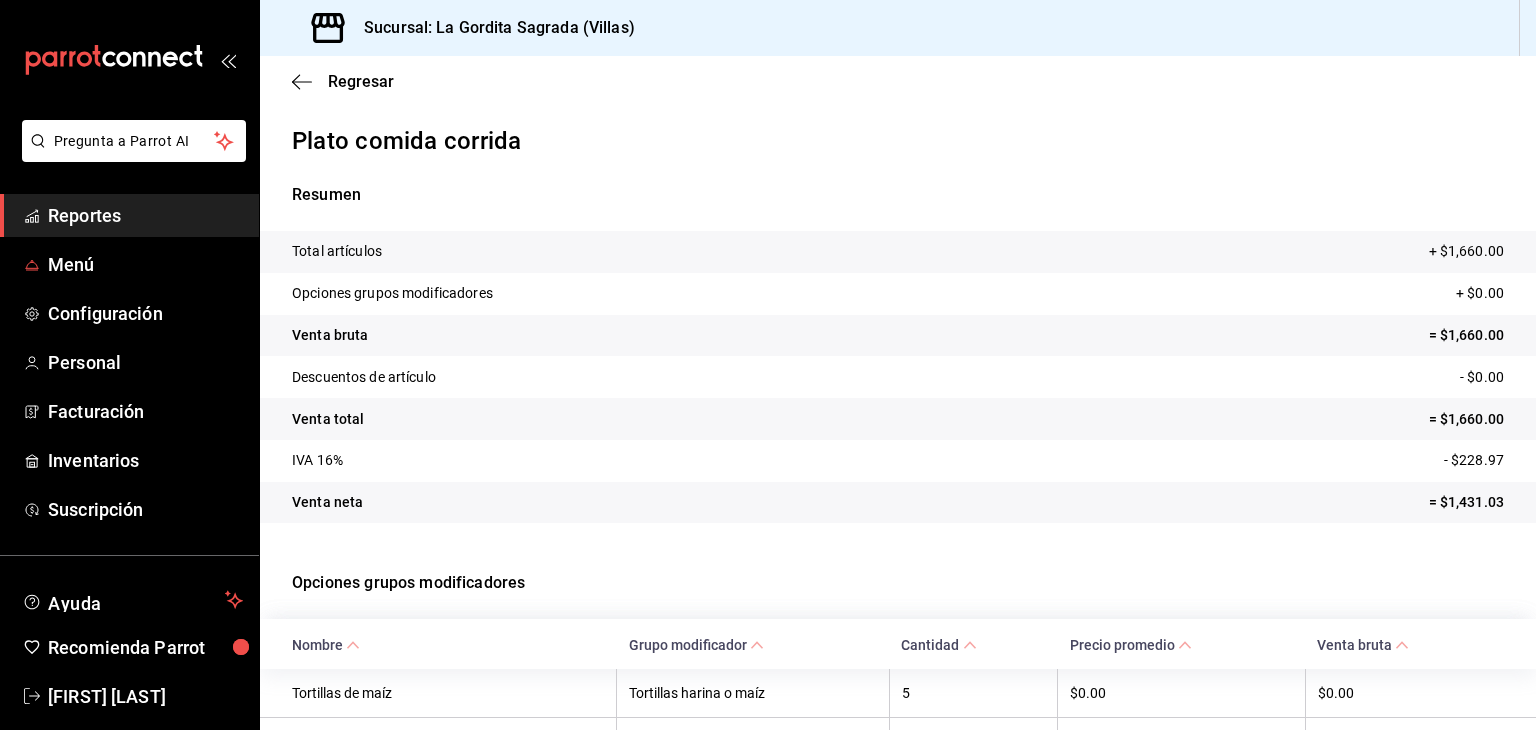 drag, startPoint x: 111, startPoint y: 242, endPoint x: 128, endPoint y: 208, distance: 38.013157 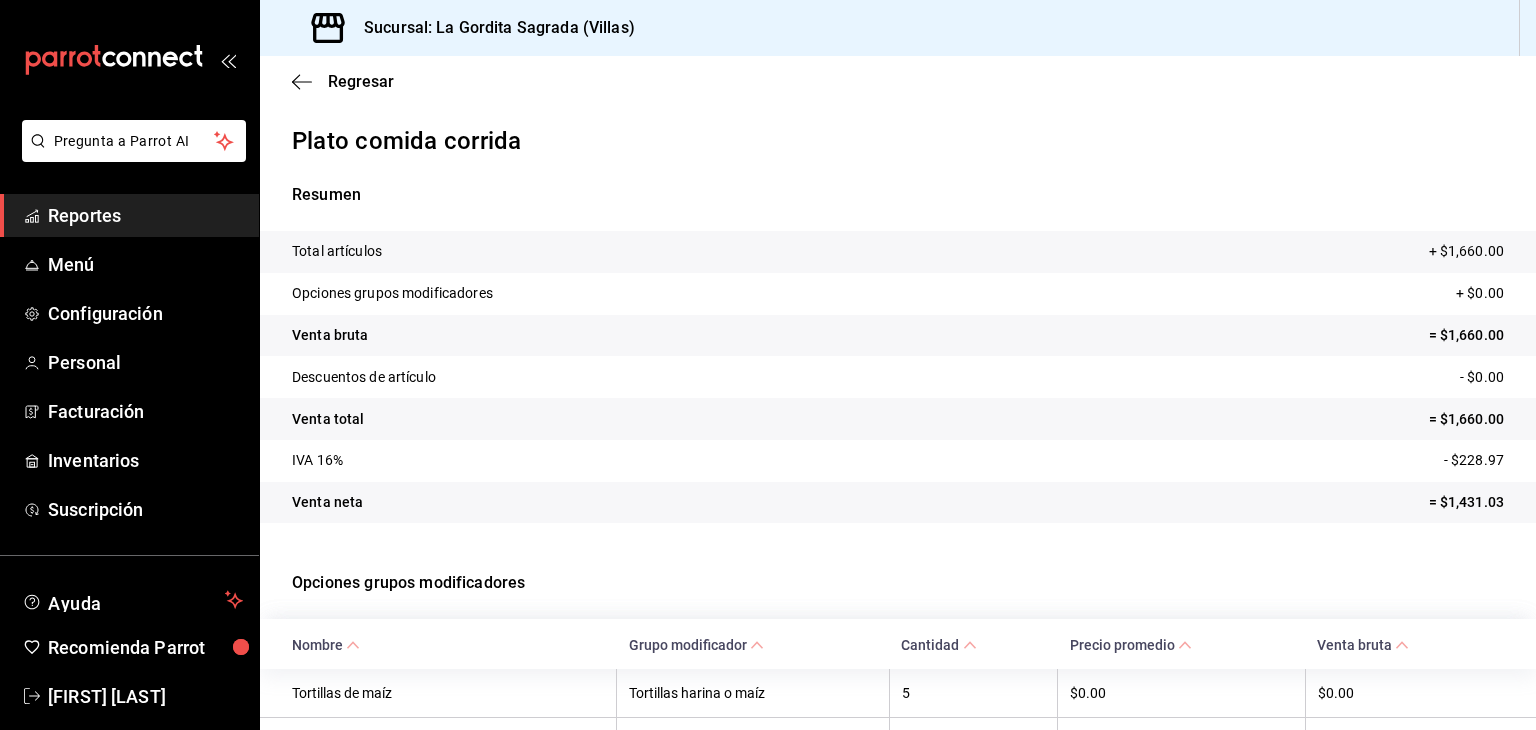 click on "Reportes" at bounding box center (145, 215) 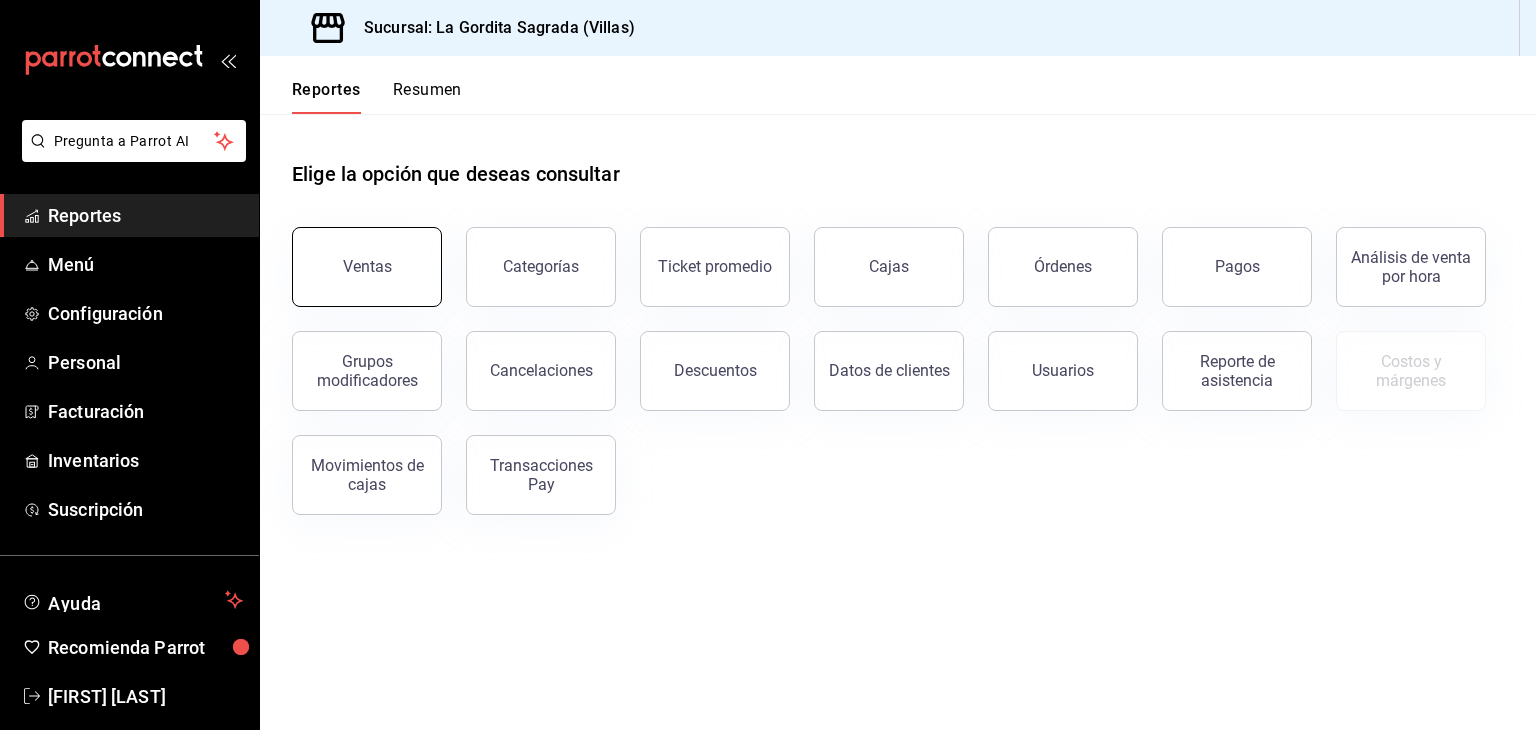 click on "Ventas" at bounding box center (367, 267) 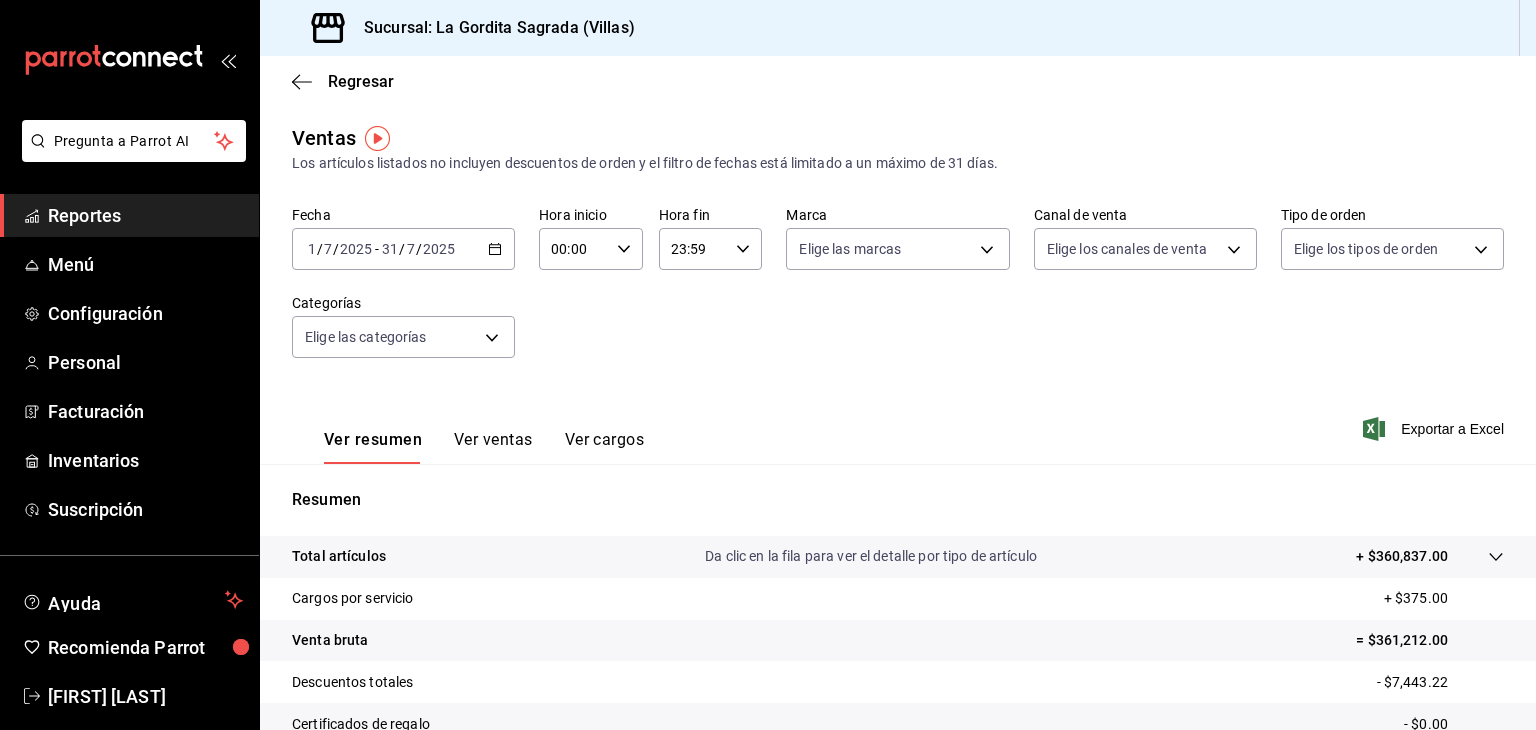 click on "2025-07-01 1 / 7 / 2025 - 2025-07-31 31 / 7 / 2025" at bounding box center [403, 249] 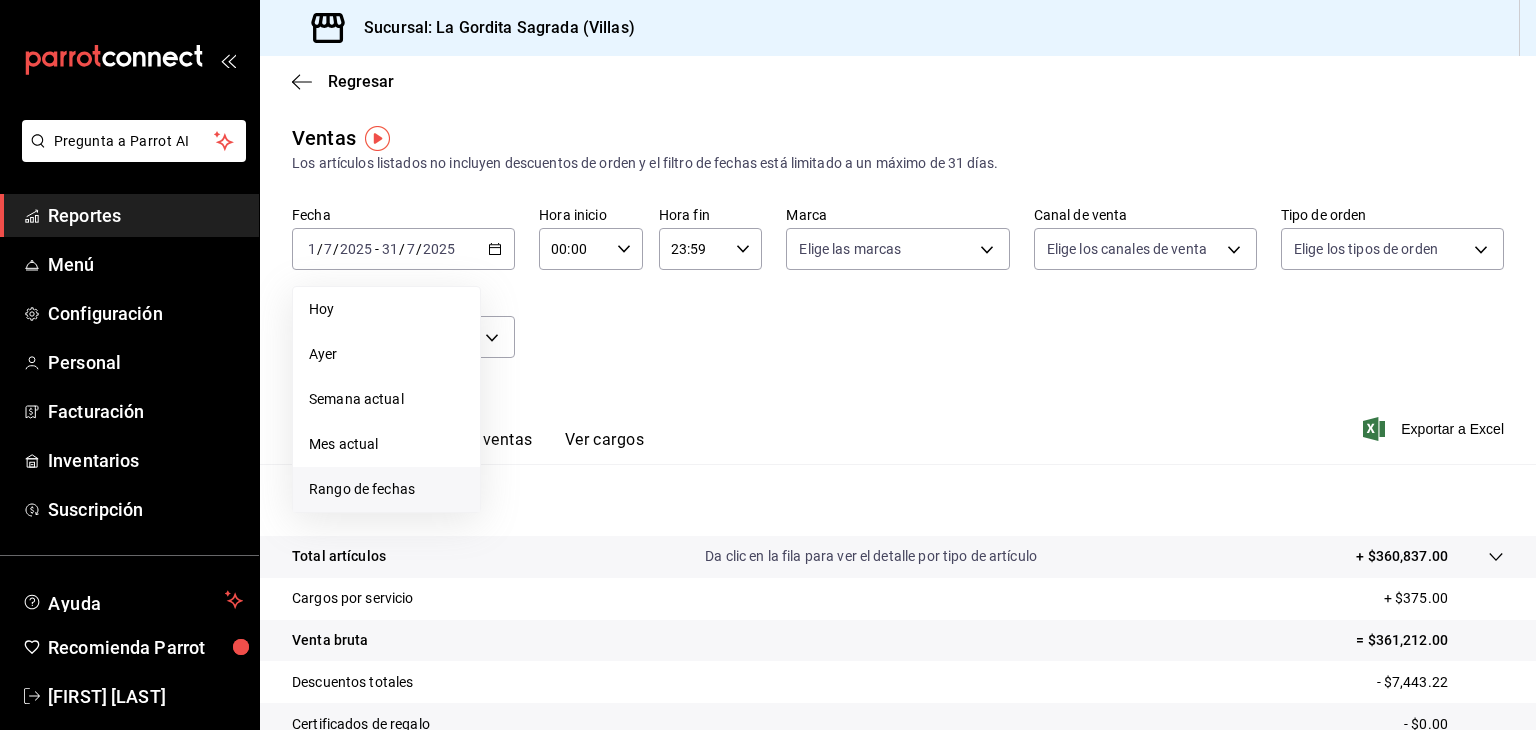 click on "Rango de fechas" at bounding box center [386, 489] 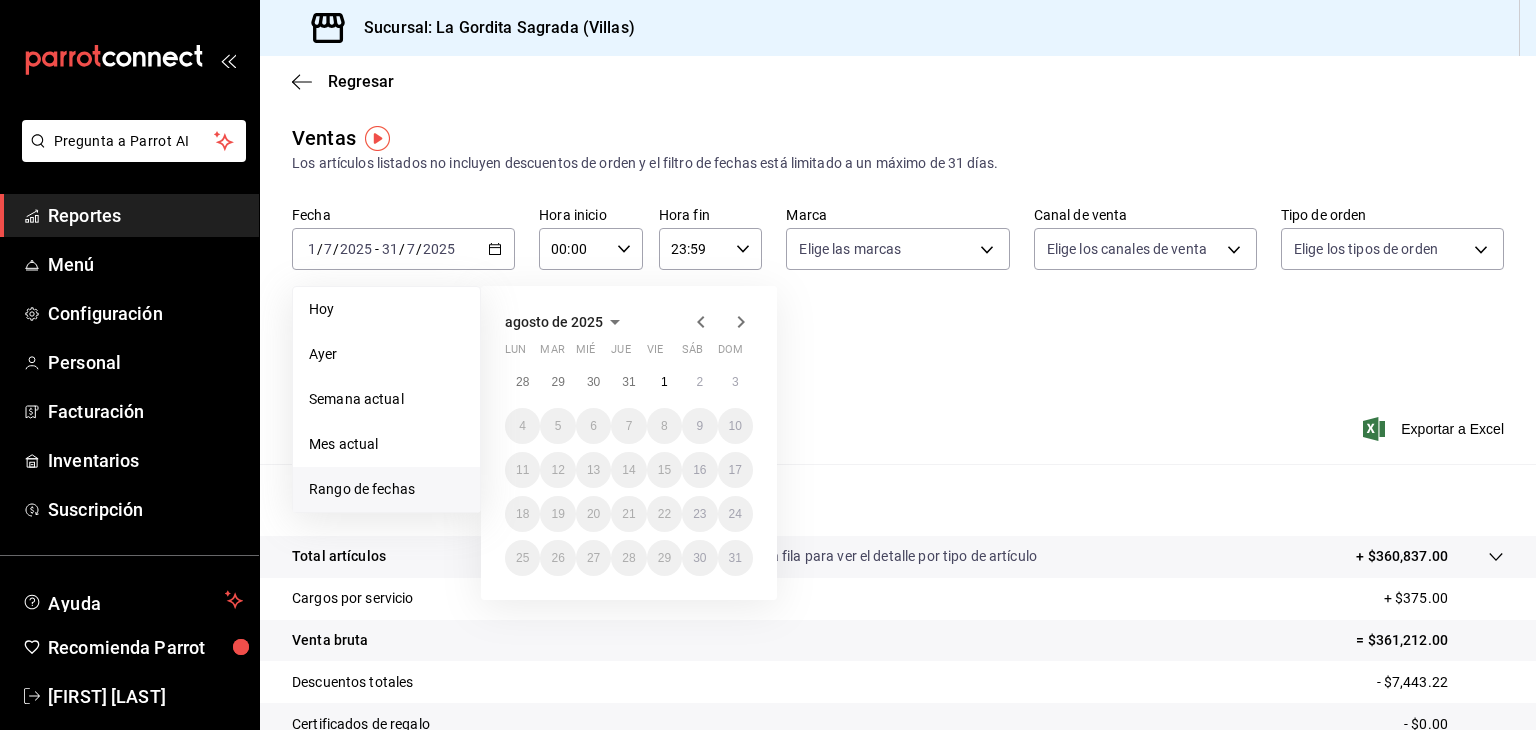 click on "agosto de 2025" at bounding box center [554, 322] 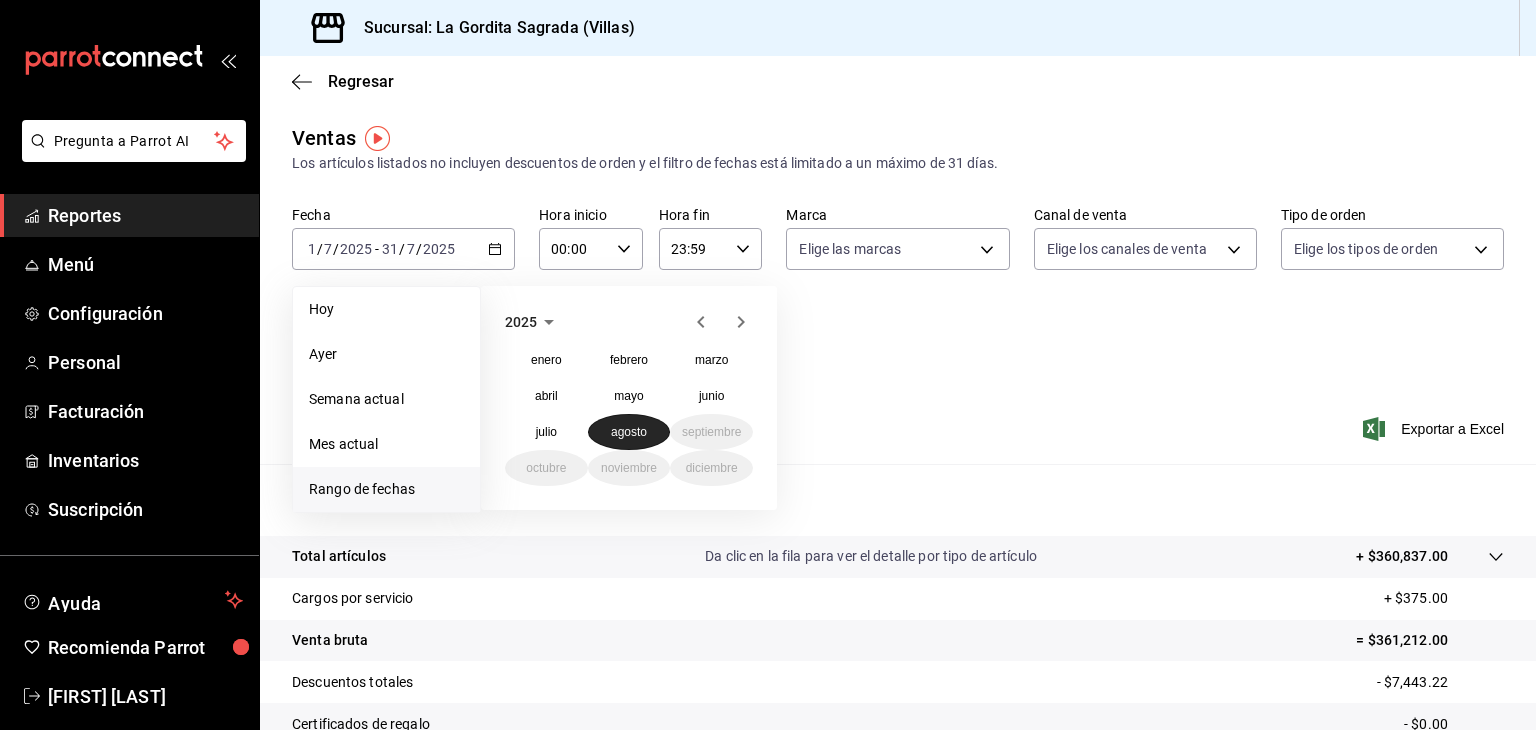 click on "agosto" at bounding box center [629, 432] 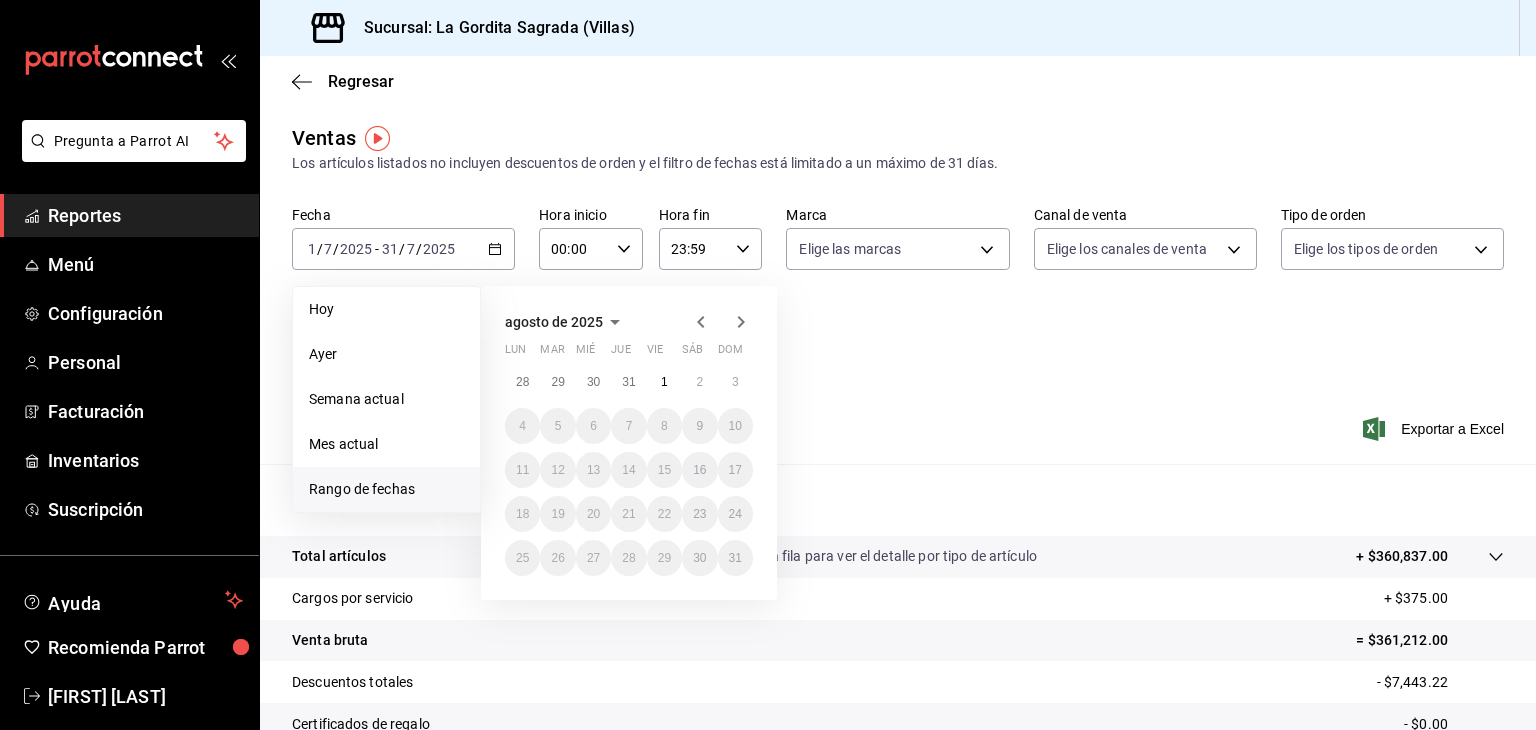 click on "agosto de 2025" at bounding box center (554, 322) 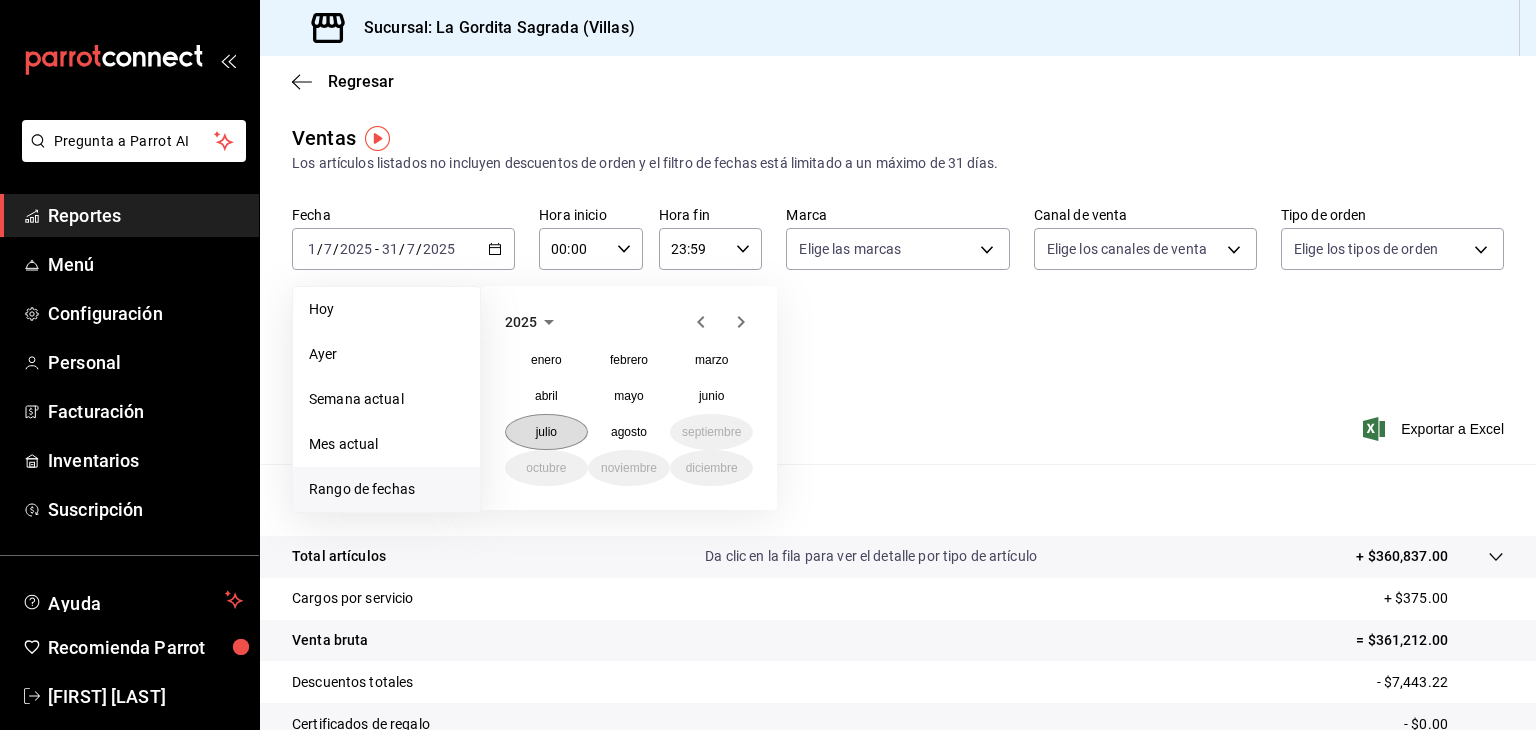 click on "julio" at bounding box center (546, 432) 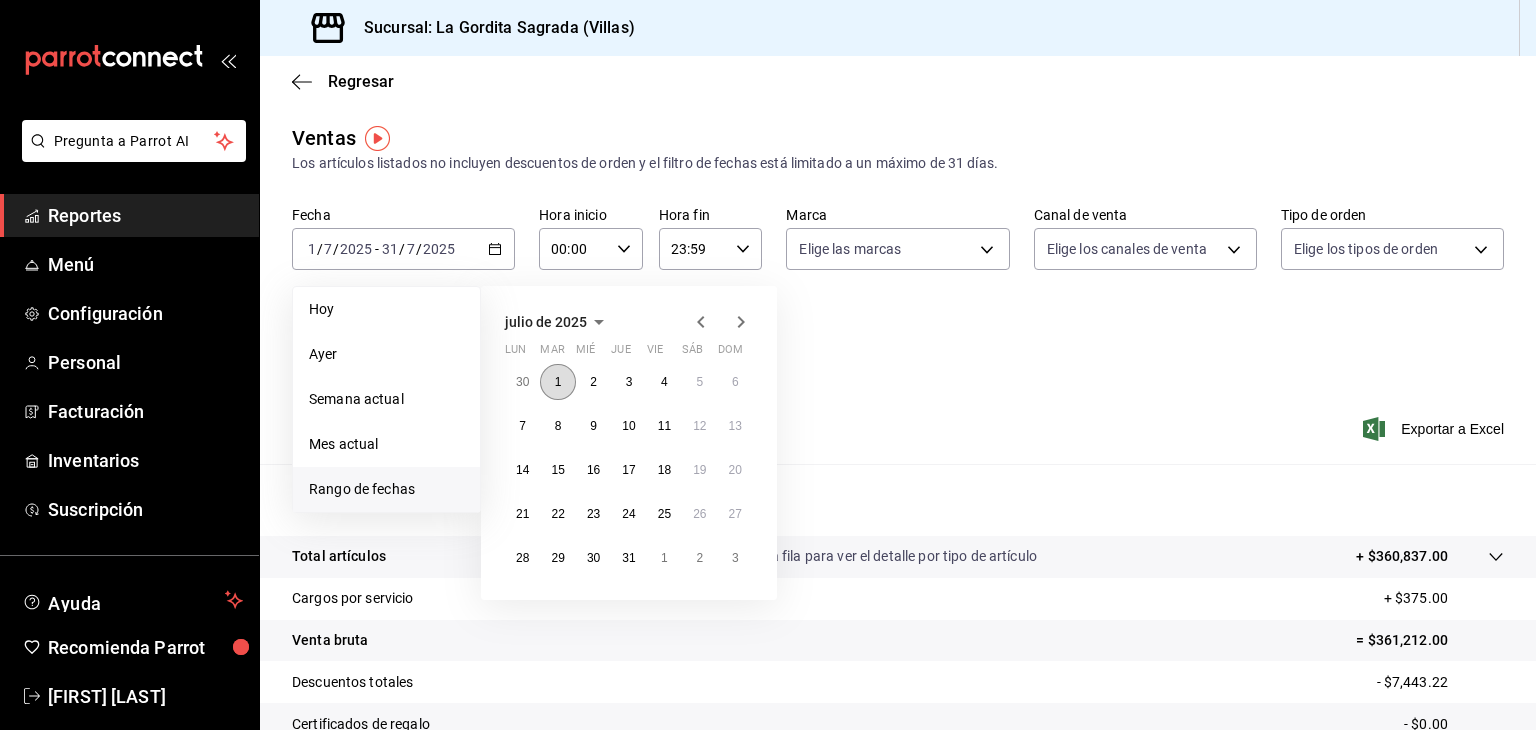 click on "1" at bounding box center [557, 382] 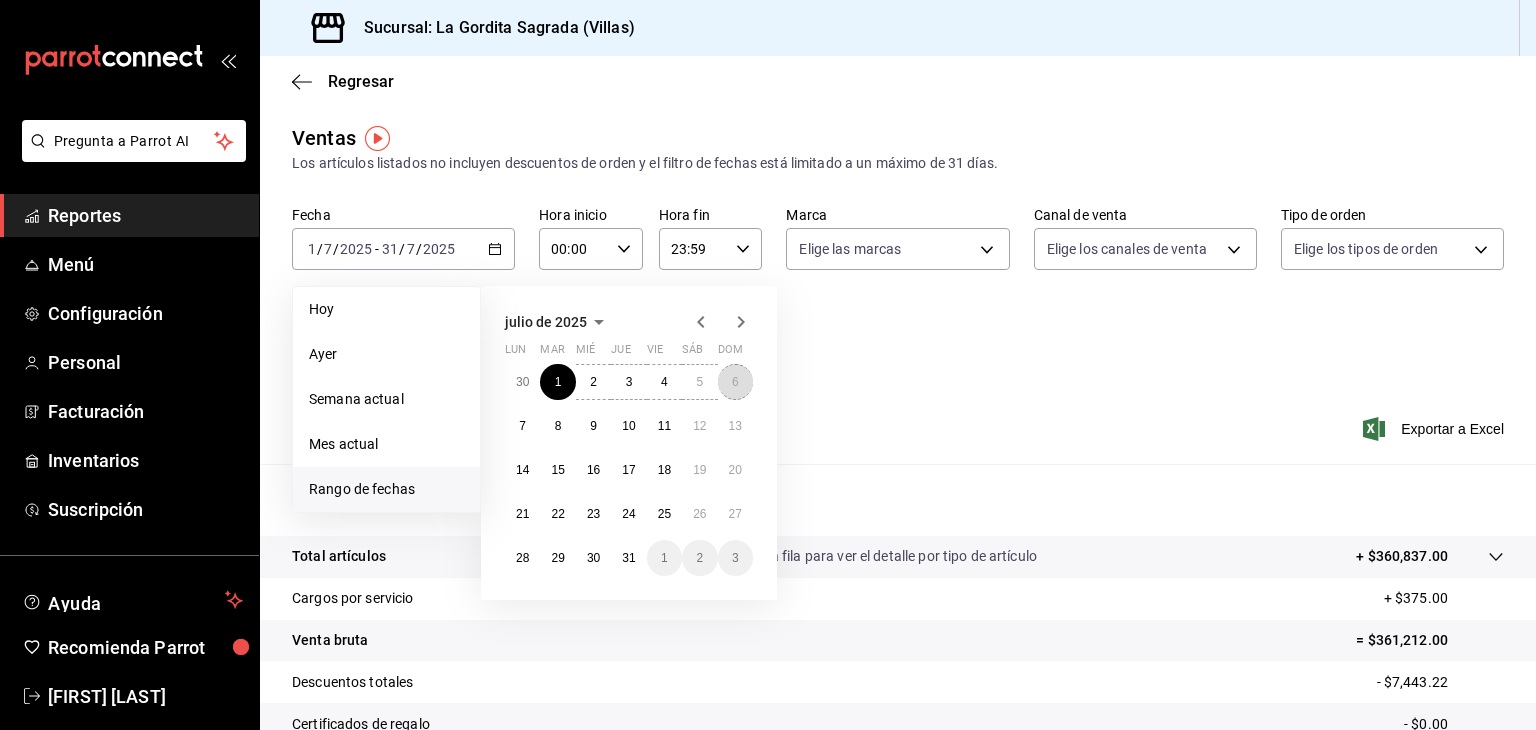 click on "6" at bounding box center (735, 382) 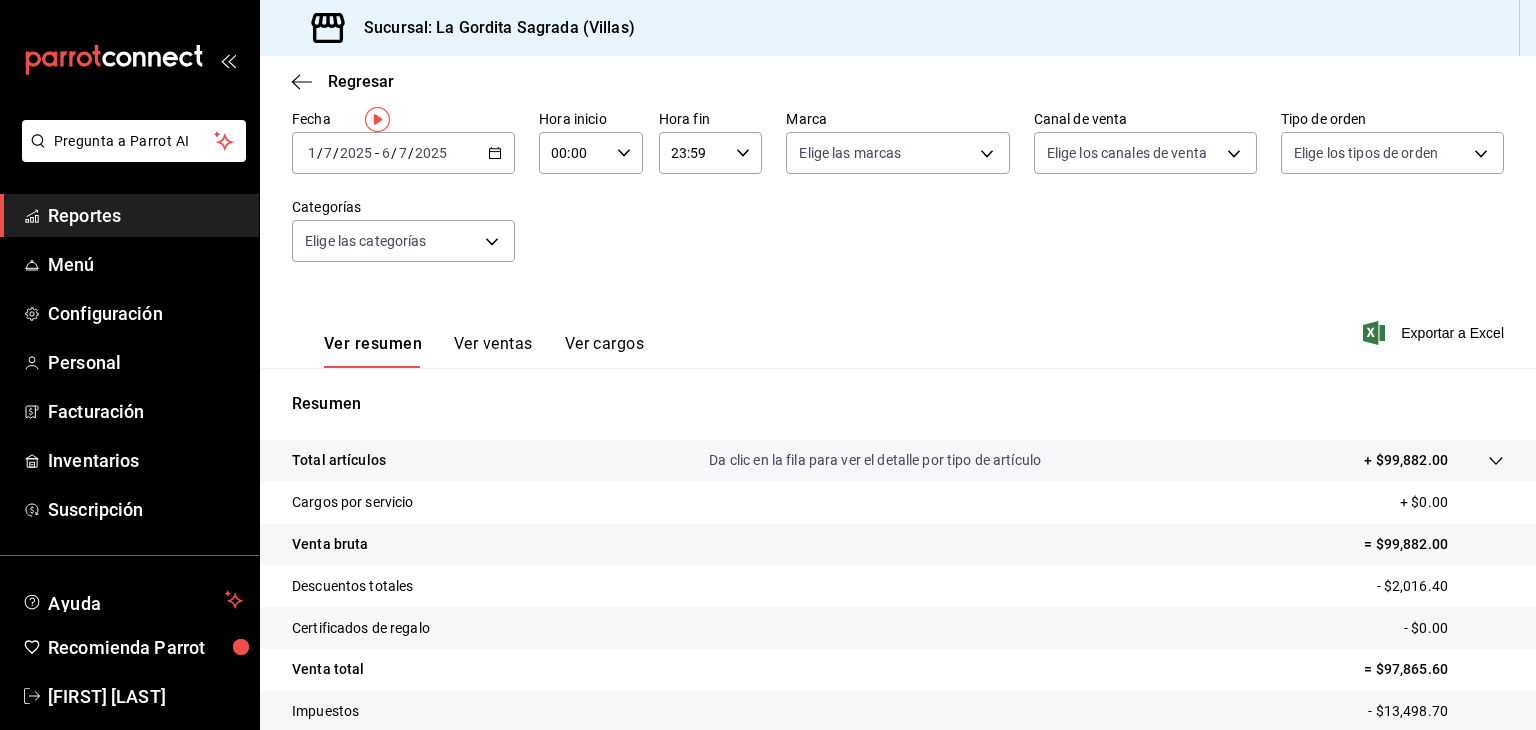 scroll, scrollTop: 0, scrollLeft: 0, axis: both 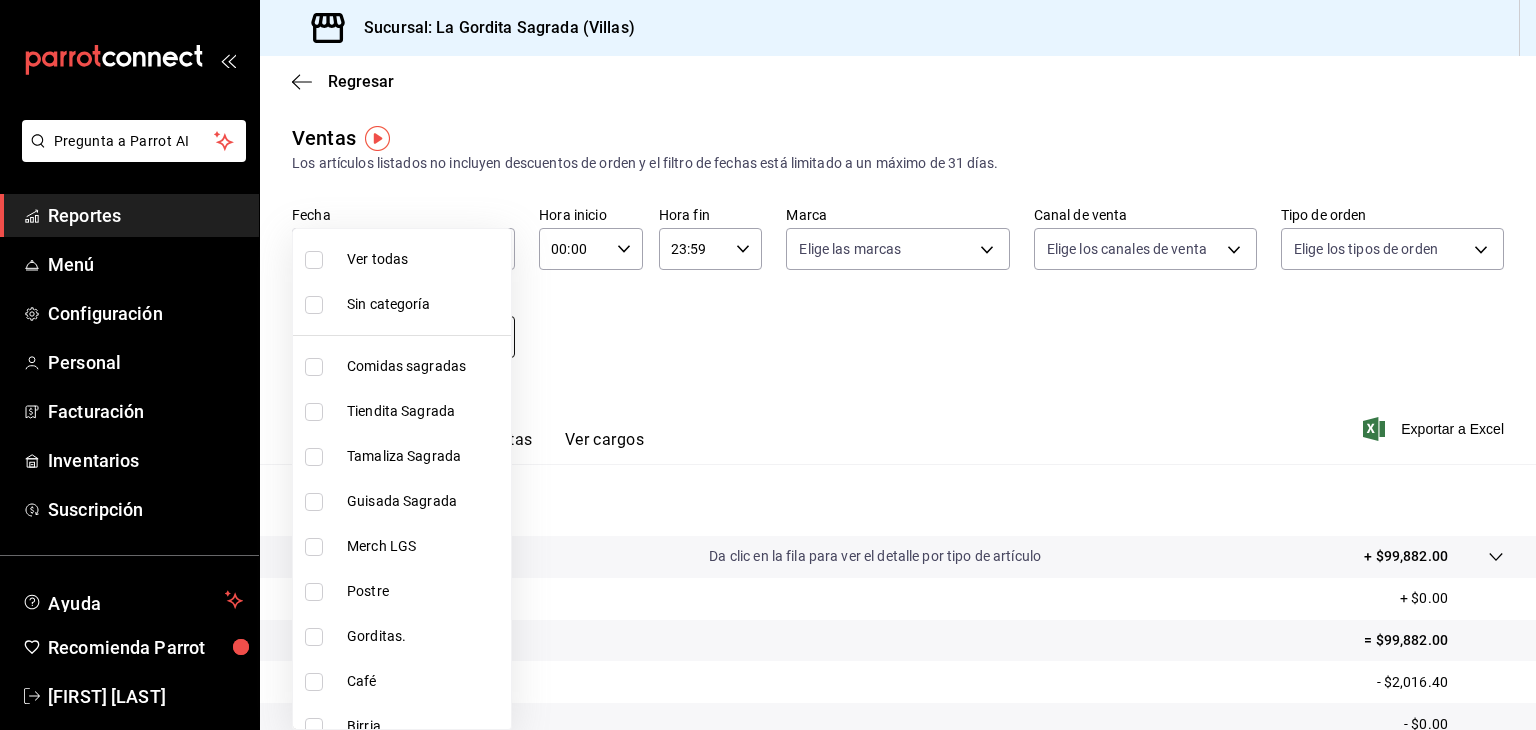 click on "Pregunta a Parrot AI Reportes   Menú   Configuración   Personal   Facturación   Inventarios   Suscripción   Ayuda Recomienda Parrot   [FIRST] [LAST]   Sugerir nueva función   Sucursal: La Gordita Sagrada (Villas) Regresar Ventas Los artículos listados no incluyen descuentos de orden y el filtro de fechas está limitado a un máximo de 31 días. Fecha [DATE] - [DATE] Hora inicio 00:00 Hora inicio Hora fin 23:59 Hora fin Marca Elige las marcas Canal de venta Elige los canales de venta Tipo de orden Elige los tipos de orden Categorías Elige las categorías Ver resumen Ver ventas Ver cargos Exportar a Excel Resumen Total artículos Da clic en la fila para ver el detalle por tipo de artículo + $99,882.00 Cargos por servicio + $0.00 Venta bruta = $99,882.00 Descuentos totales - $2,016.40 Certificados de regalo - $0.00 Venta total = $97,865.60 Impuestos - $13,498.70 Venta neta = $84,366.90 Pregunta a Parrot AI Reportes   Menú   Configuración   Personal   Facturación" at bounding box center [768, 365] 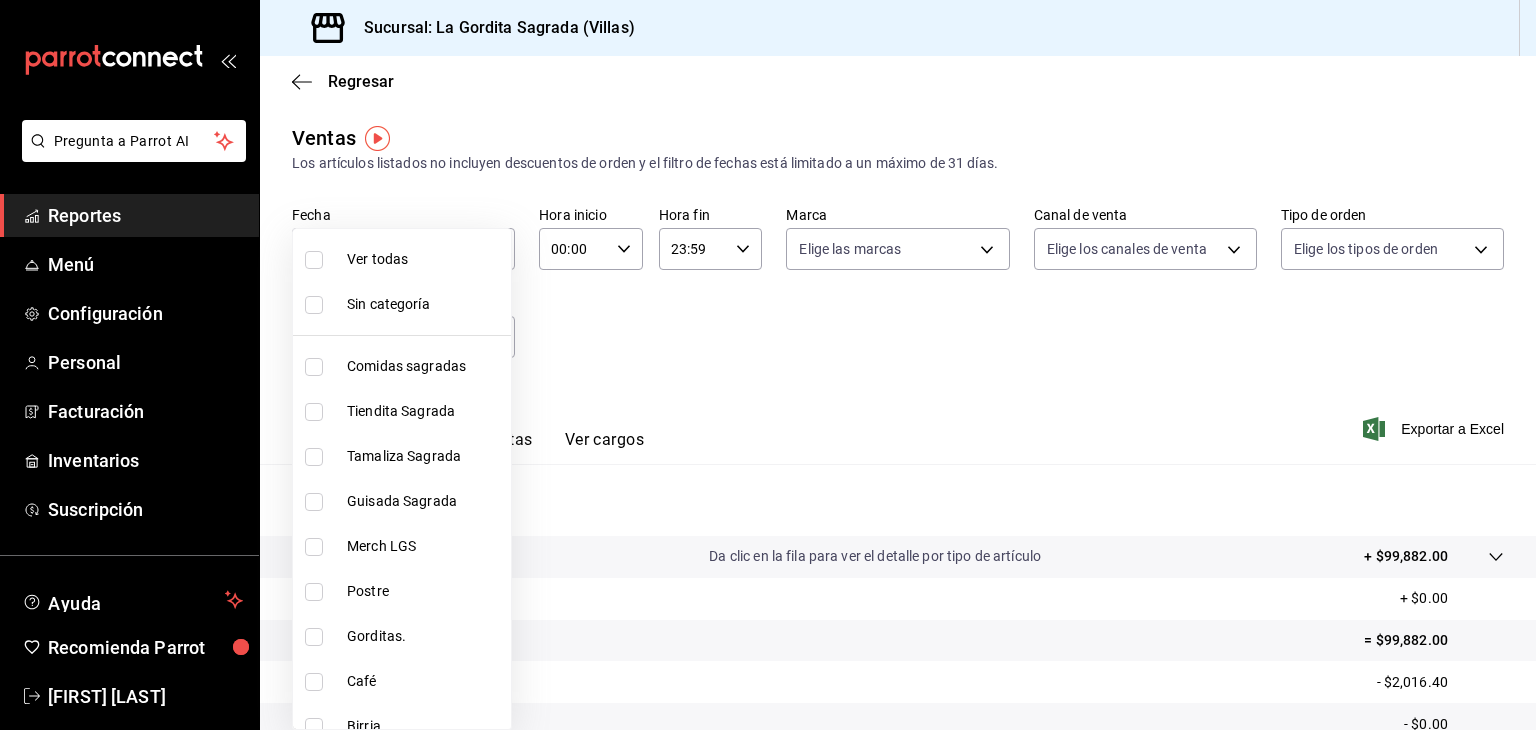 click on "Gorditas." at bounding box center (425, 636) 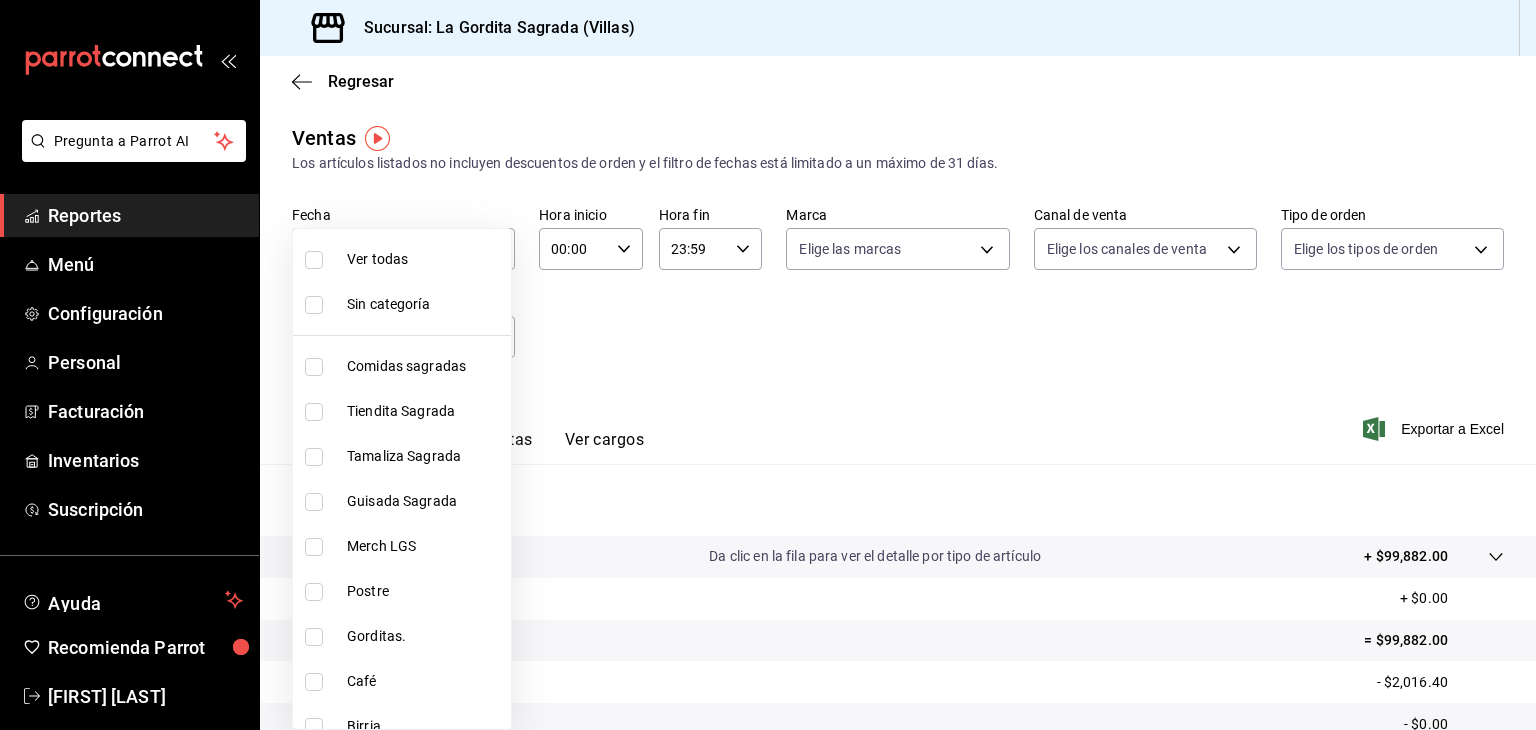 type on "[UUID]" 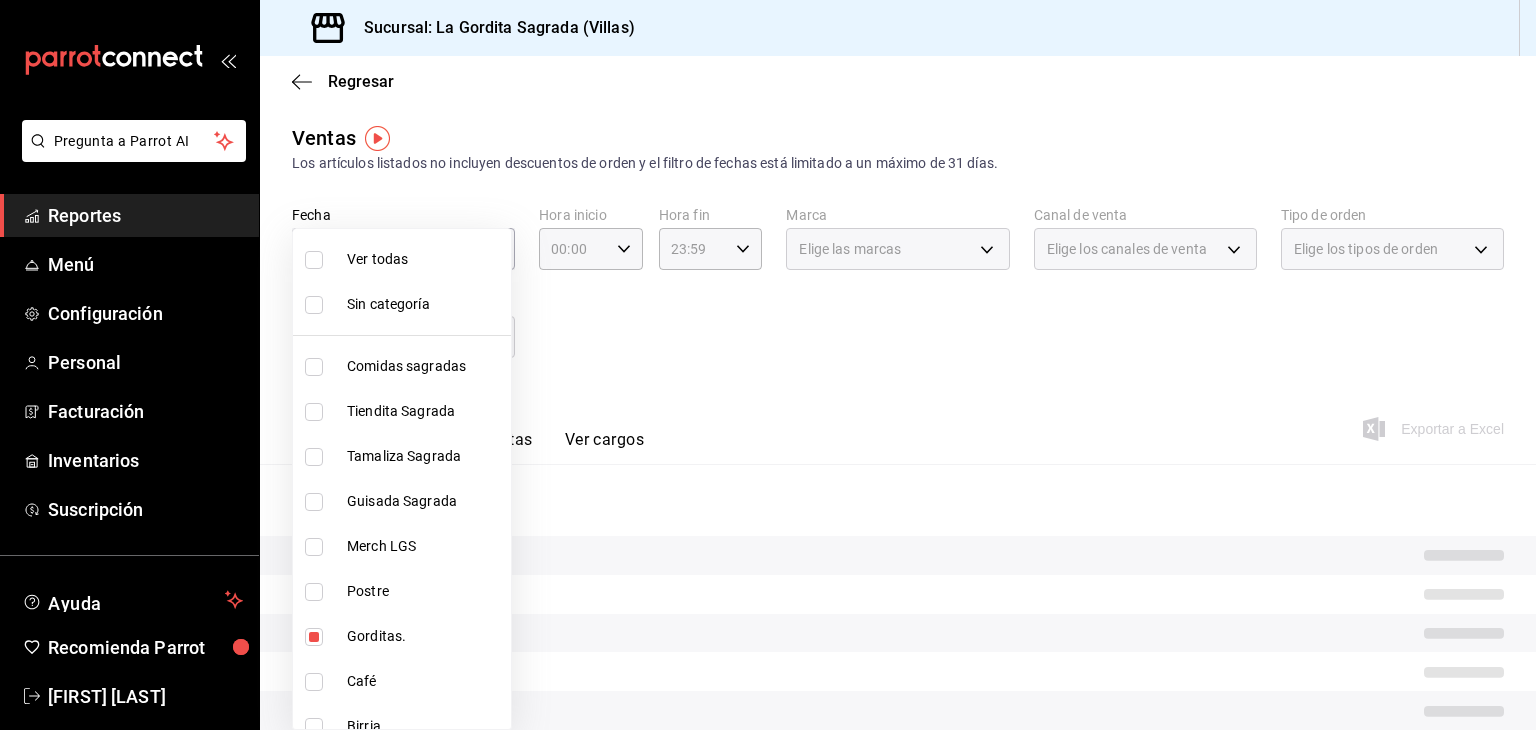 click at bounding box center [768, 365] 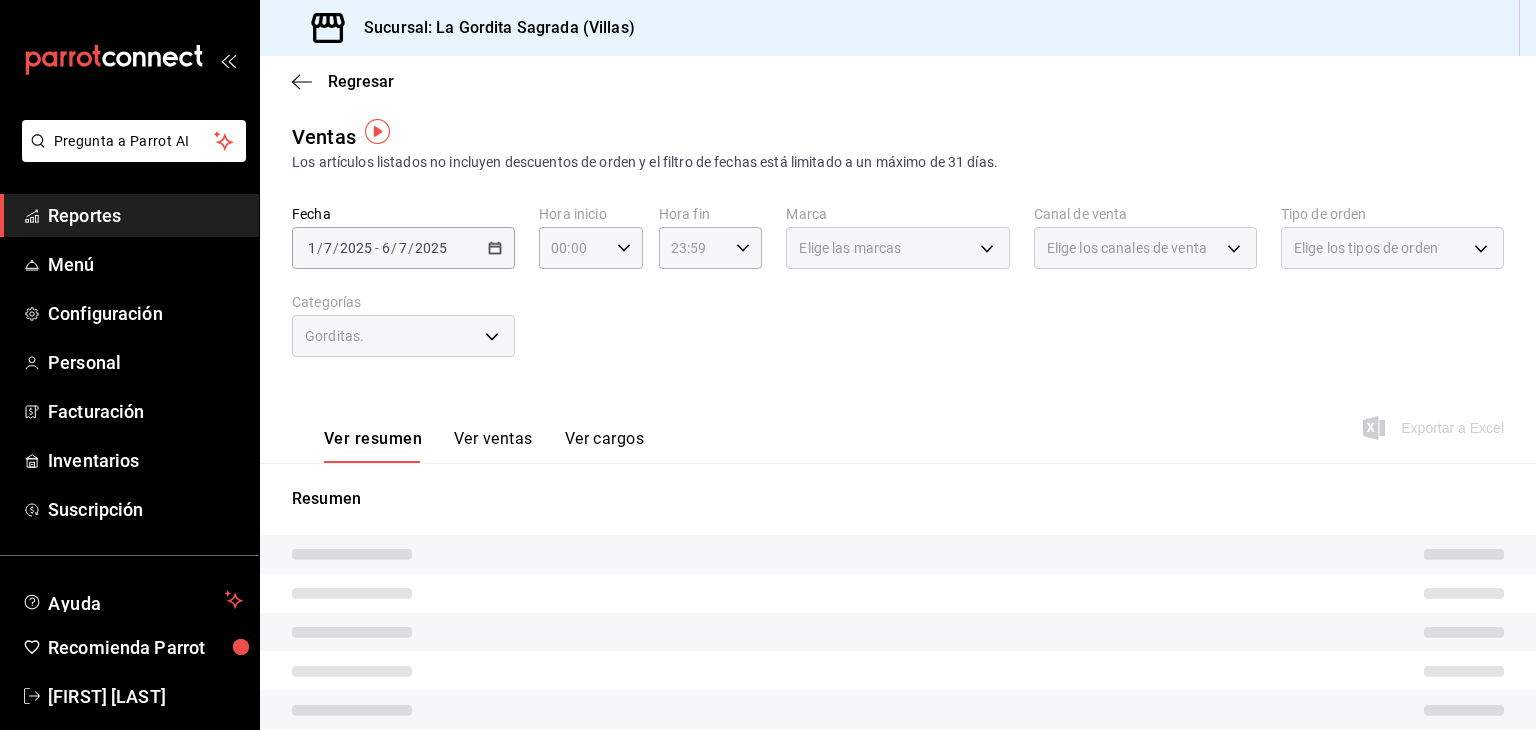 scroll, scrollTop: 0, scrollLeft: 0, axis: both 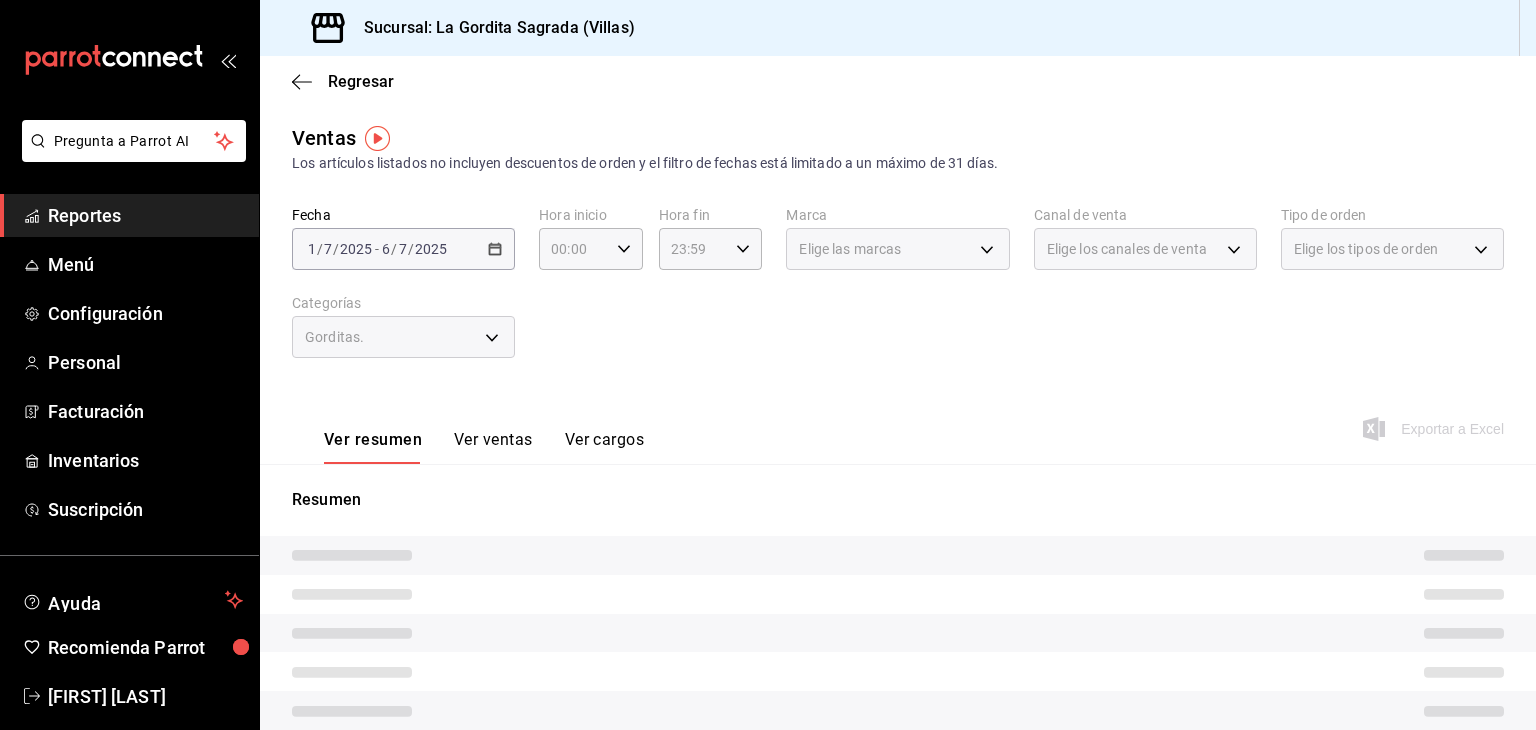 click on "Resumen" at bounding box center (898, 698) 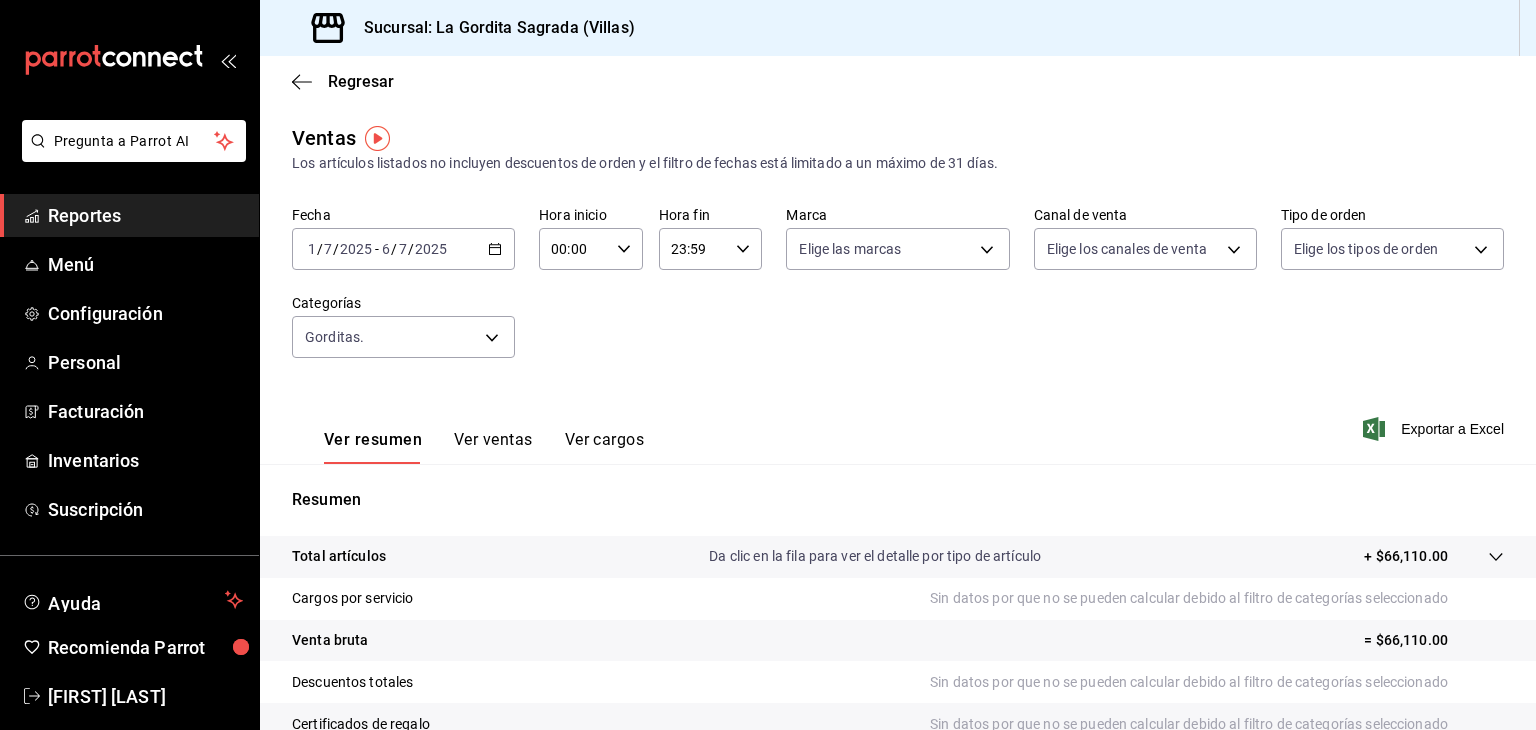 click on "Resumen Total artículos Da clic en la fila para ver el detalle por tipo de artículo + $66,110.00 Cargos por servicio  Sin datos por que no se pueden calcular debido al filtro de categorías seleccionado Venta bruta = $66,110.00 Descuentos totales  Sin datos por que no se pueden calcular debido al filtro de categorías seleccionado Certificados de regalo  Sin datos por que no se pueden calcular debido al filtro de categorías seleccionado Venta total = $66,110.00 Impuestos - $9,009.14 Venta neta = $57,100.86" at bounding box center (898, 691) 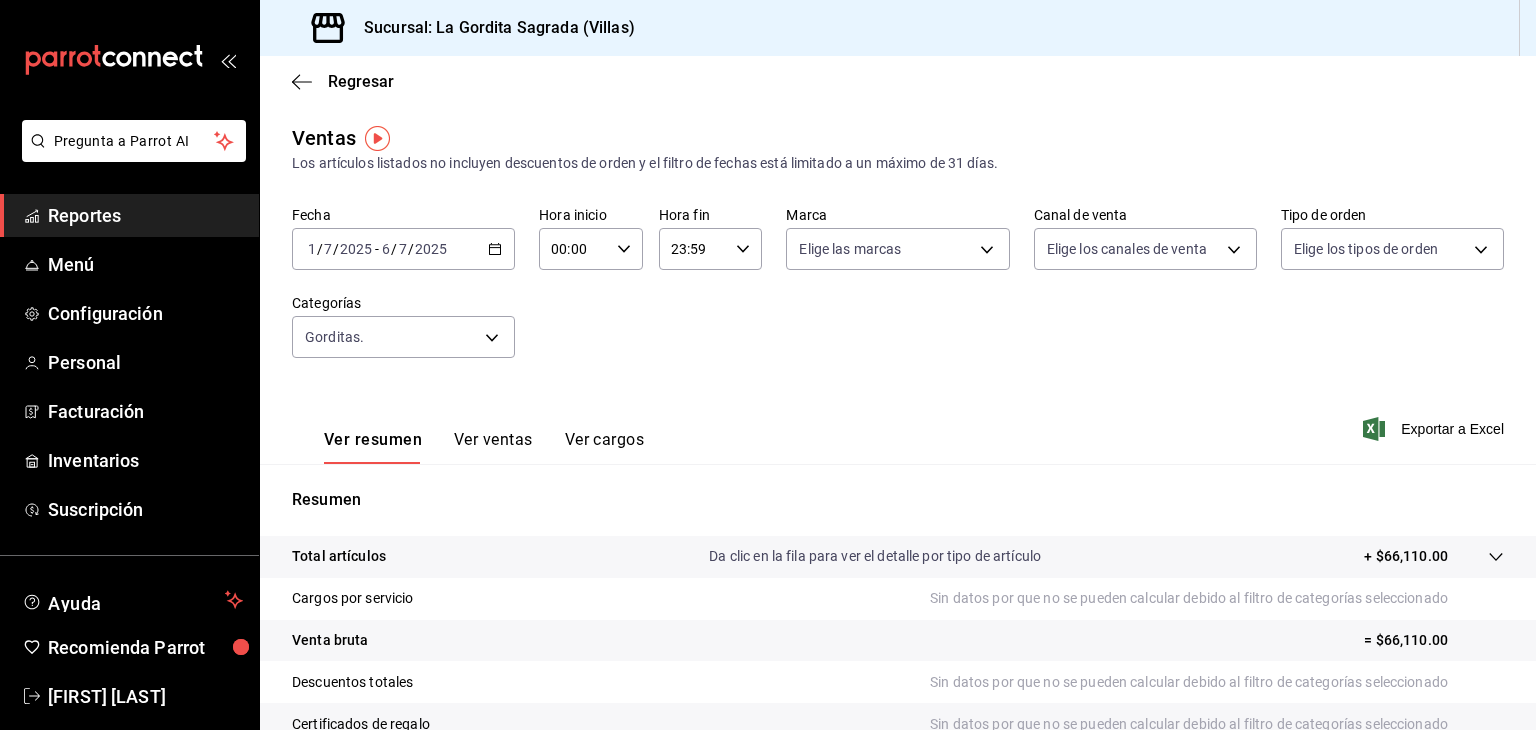 click on "Resumen Total artículos Da clic en la fila para ver el detalle por tipo de artículo + $66,110.00 Cargos por servicio  Sin datos por que no se pueden calcular debido al filtro de categorías seleccionado Venta bruta = $66,110.00 Descuentos totales  Sin datos por que no se pueden calcular debido al filtro de categorías seleccionado Certificados de regalo  Sin datos por que no se pueden calcular debido al filtro de categorías seleccionado Venta total = $66,110.00 Impuestos - $9,009.14 Venta neta = $57,100.86" at bounding box center (898, 691) 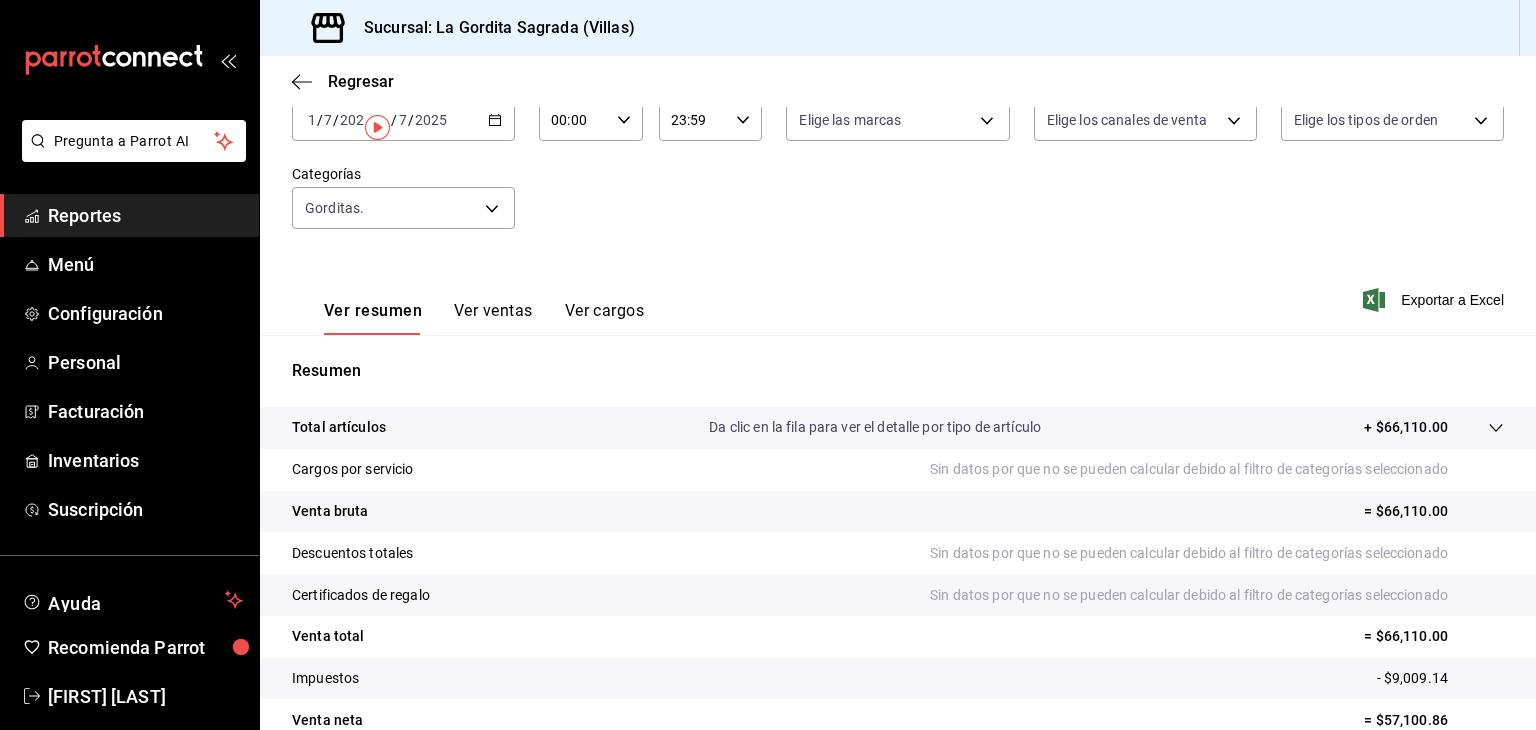 scroll, scrollTop: 0, scrollLeft: 0, axis: both 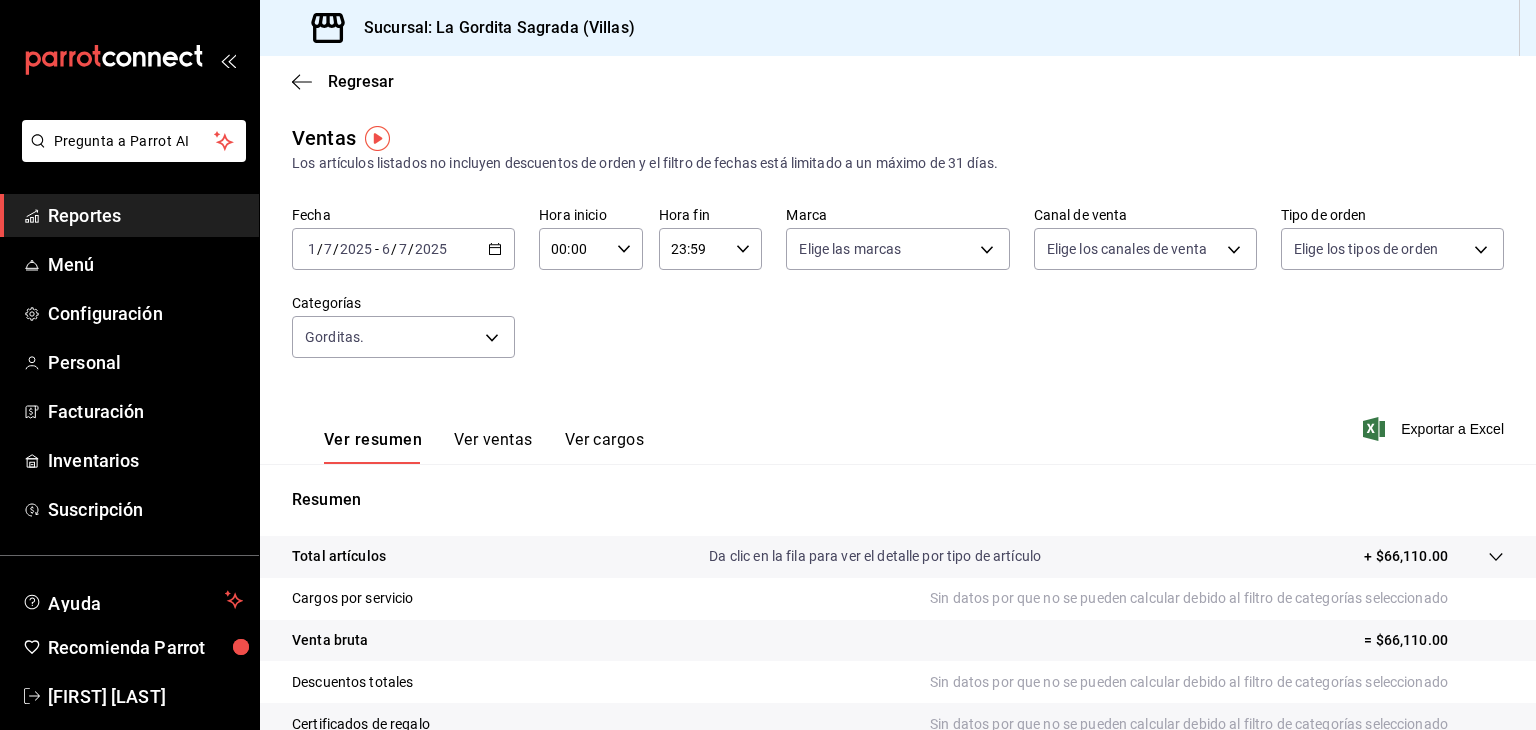click on "[DATE] [DATE]" at bounding box center [403, 249] 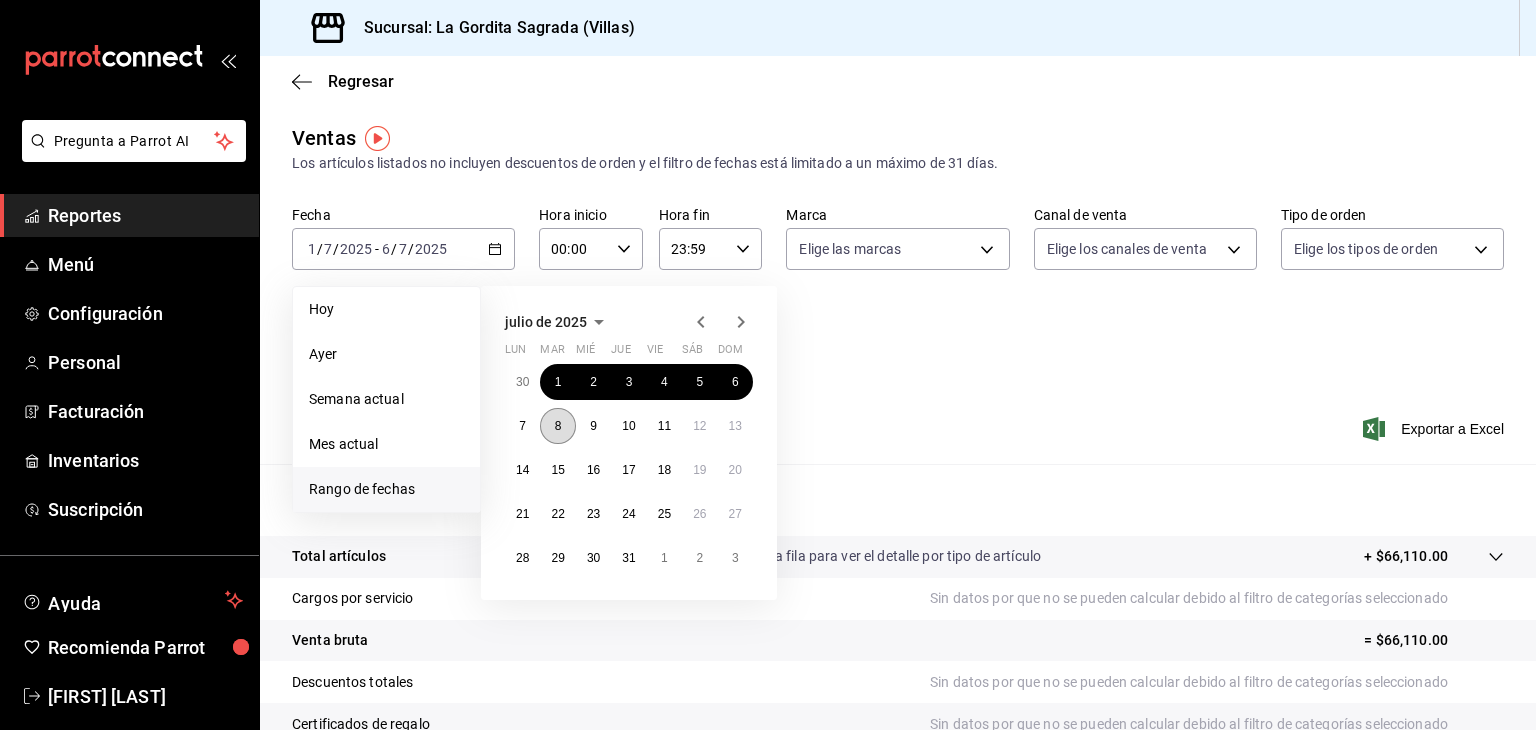 click on "8" at bounding box center [557, 426] 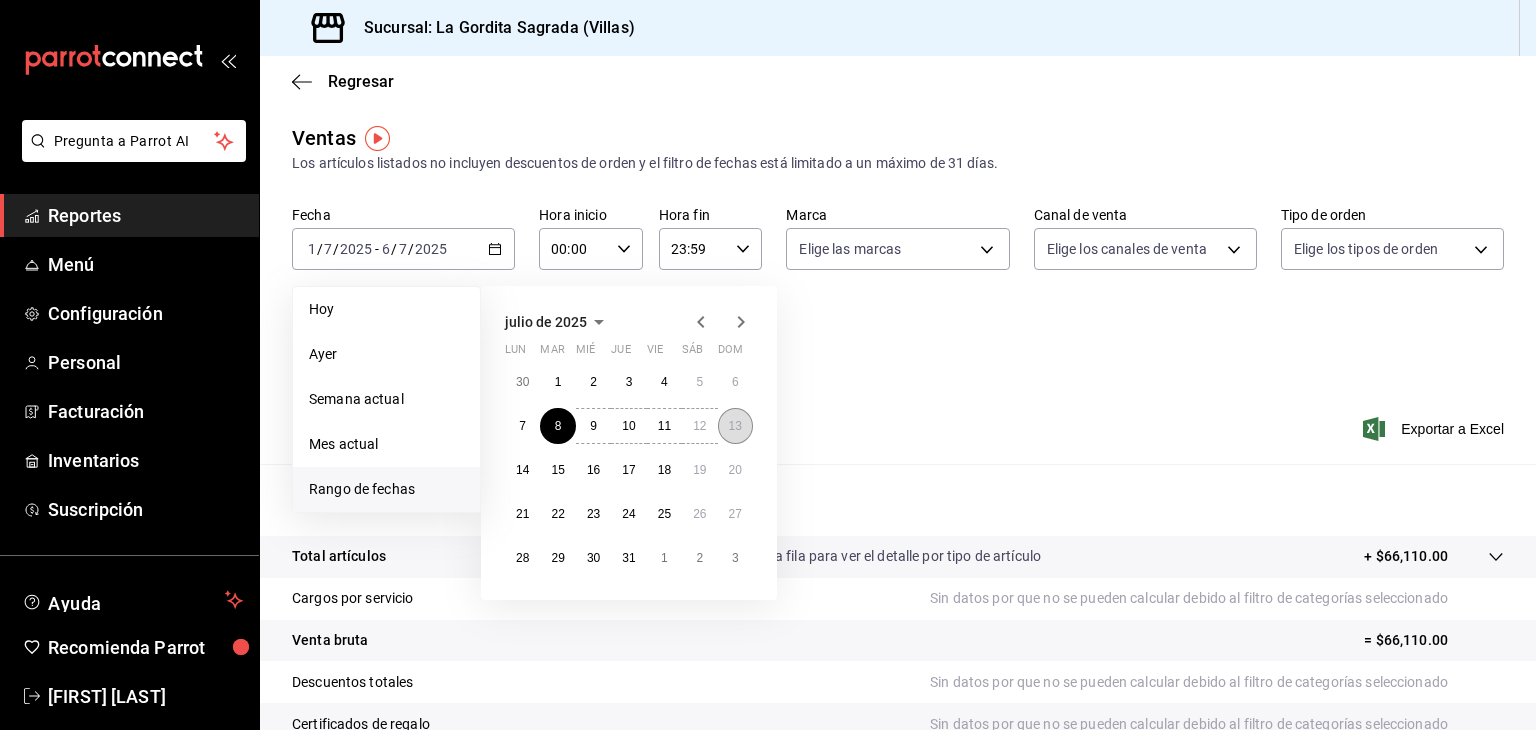 click on "13" at bounding box center (735, 426) 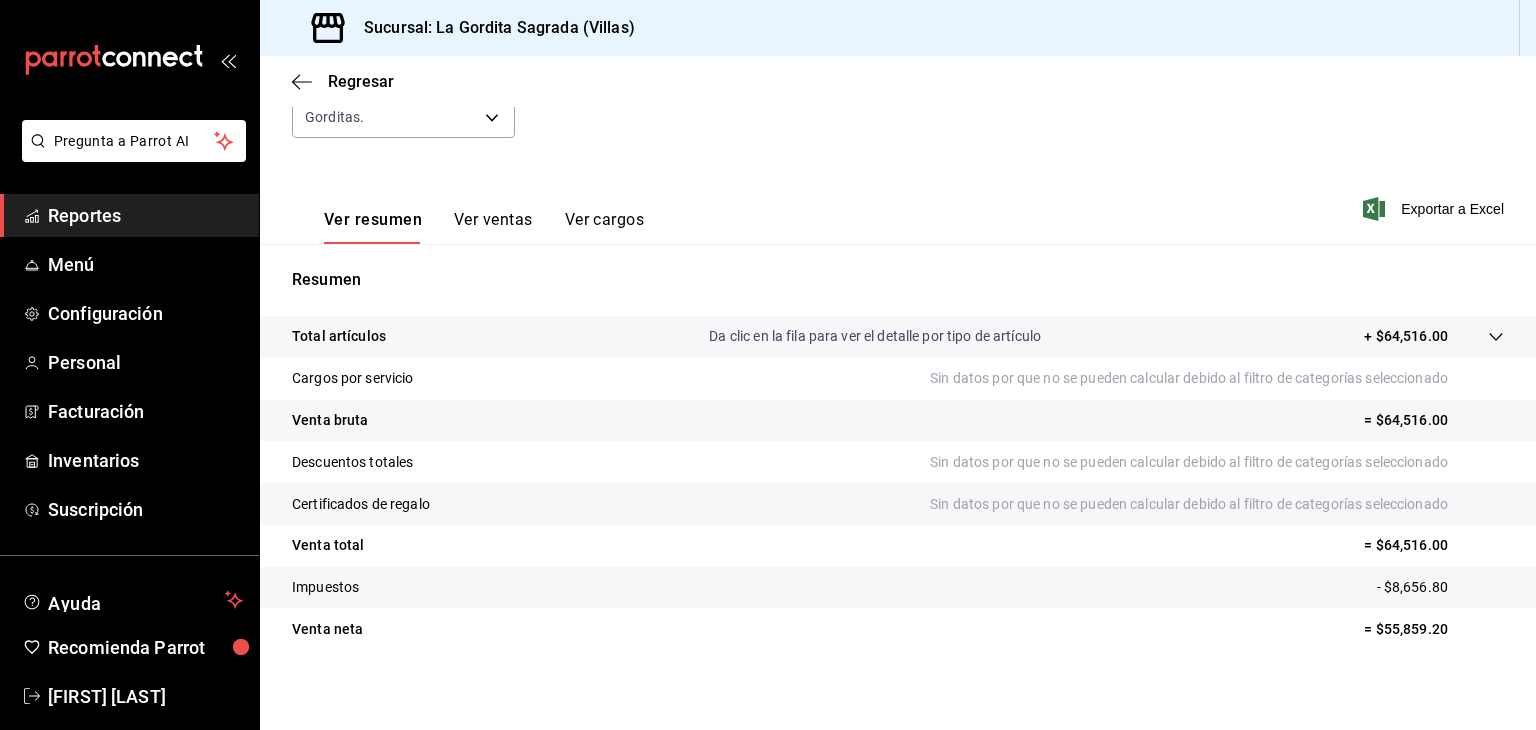 scroll, scrollTop: 228, scrollLeft: 0, axis: vertical 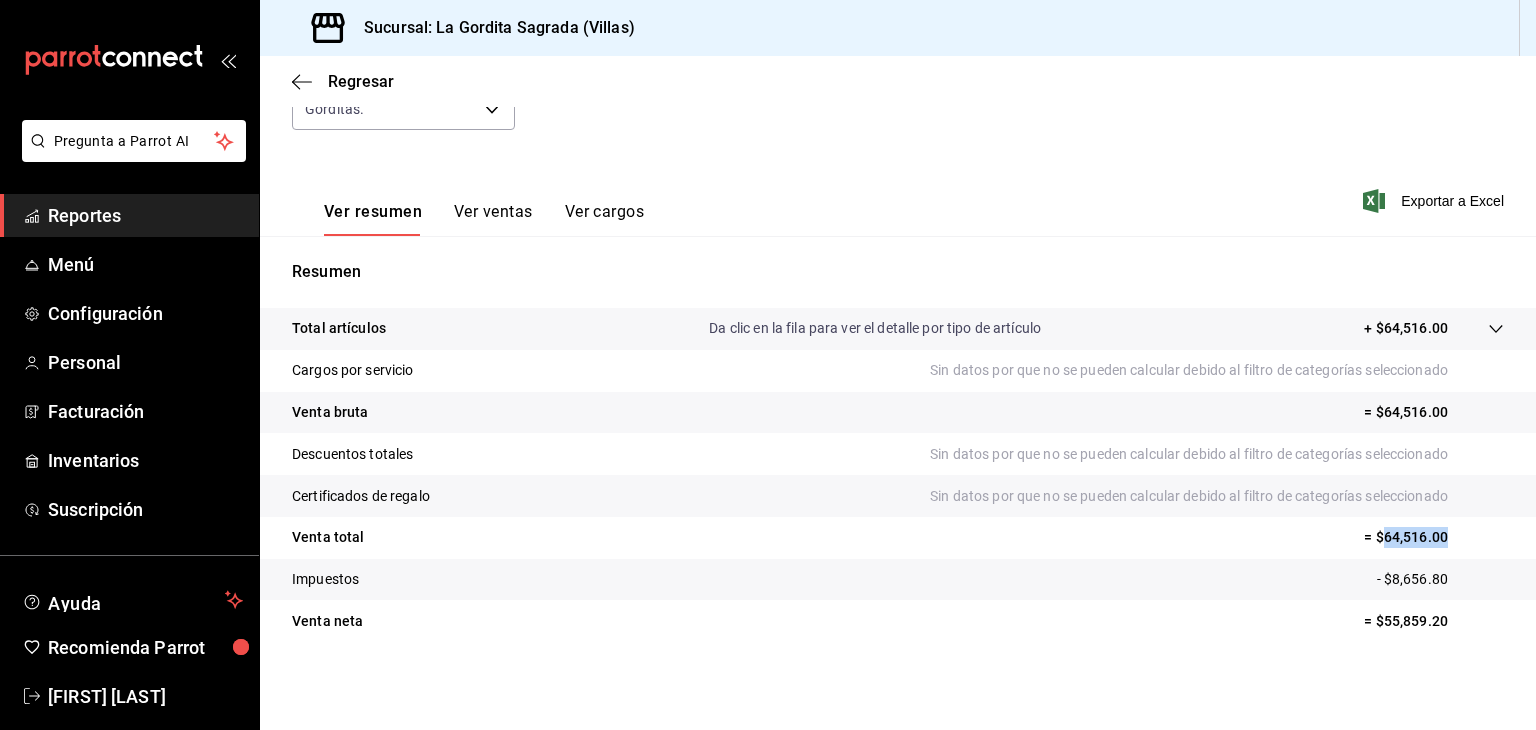 drag, startPoint x: 1368, startPoint y: 538, endPoint x: 1438, endPoint y: 534, distance: 70.11419 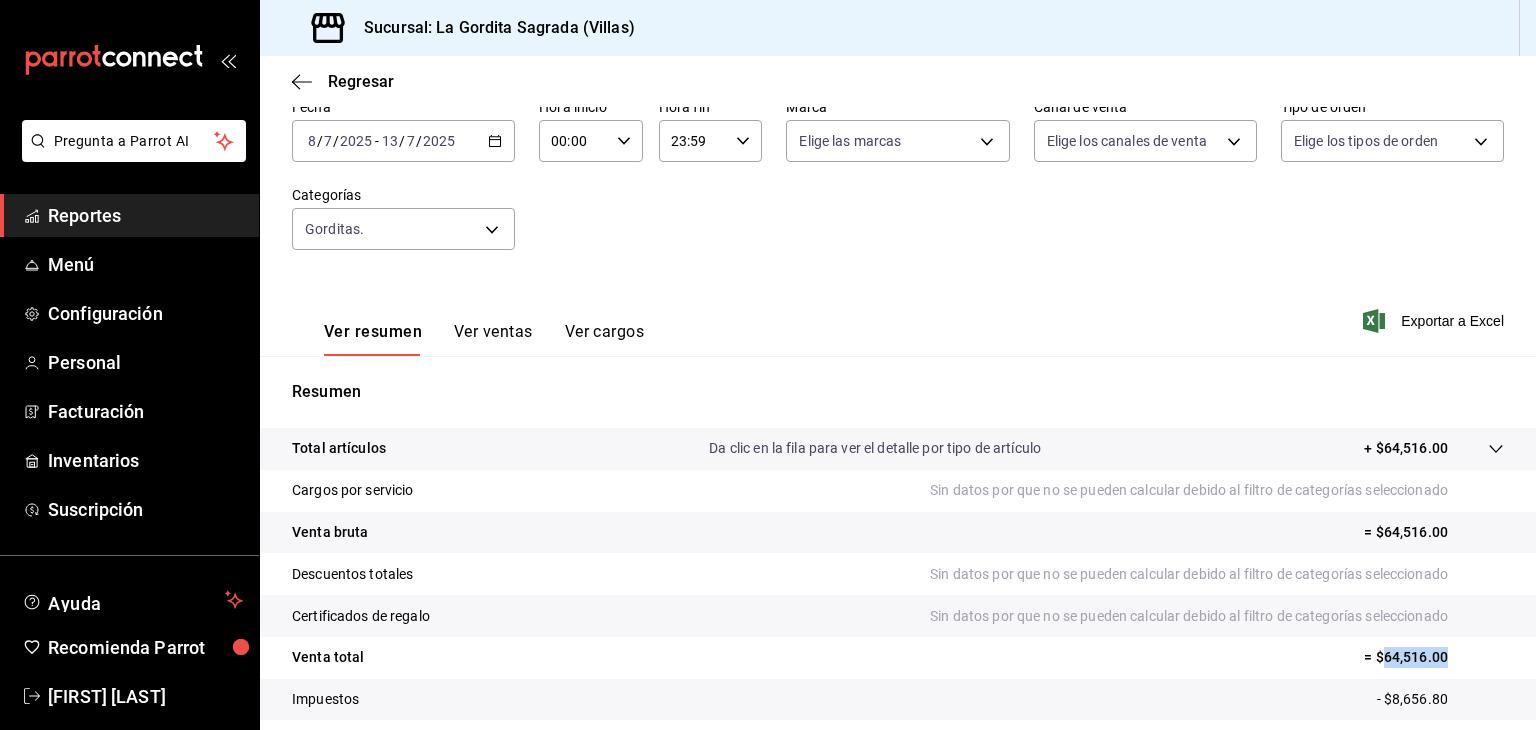 scroll, scrollTop: 0, scrollLeft: 0, axis: both 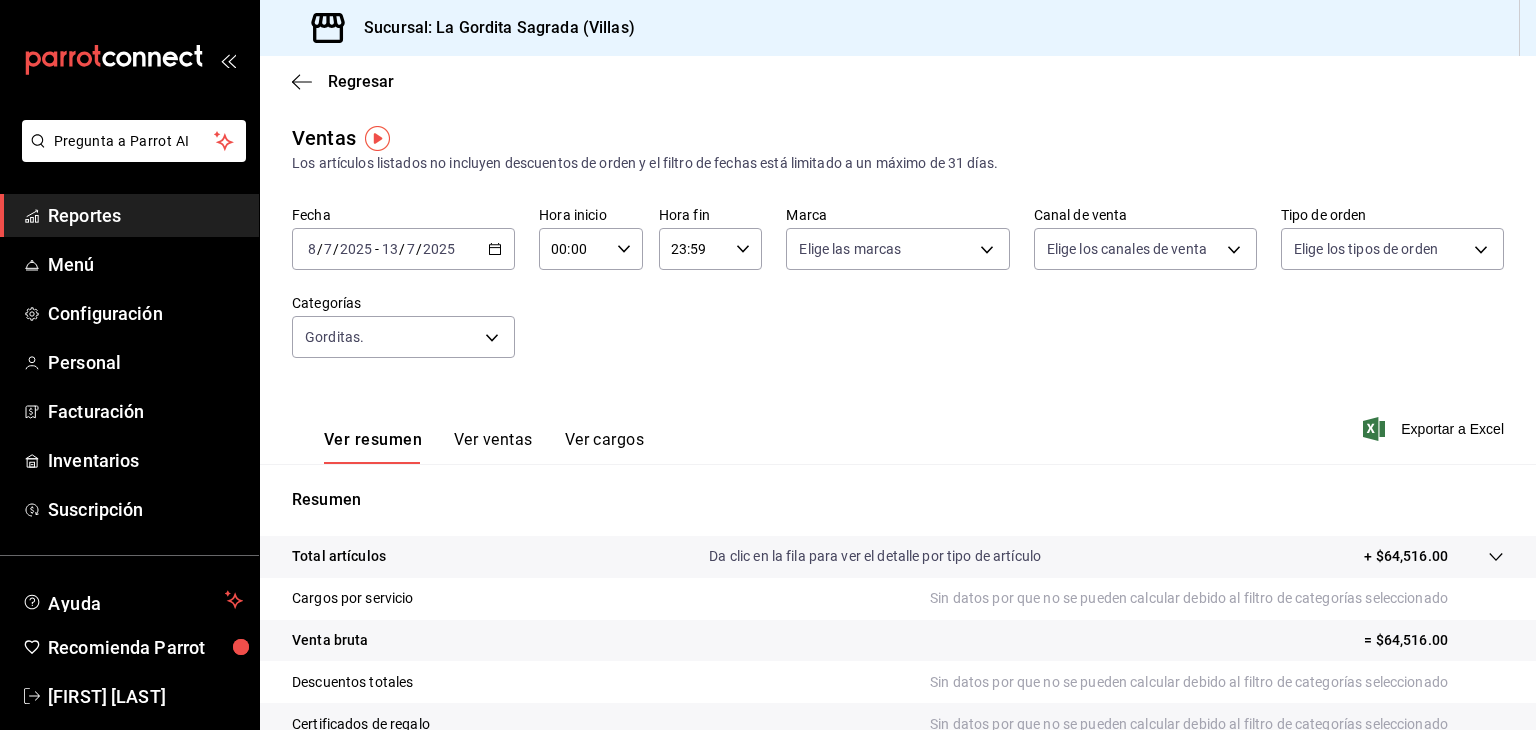 click on "[DATE] [DATE] - [DATE] [DATE]" at bounding box center (403, 249) 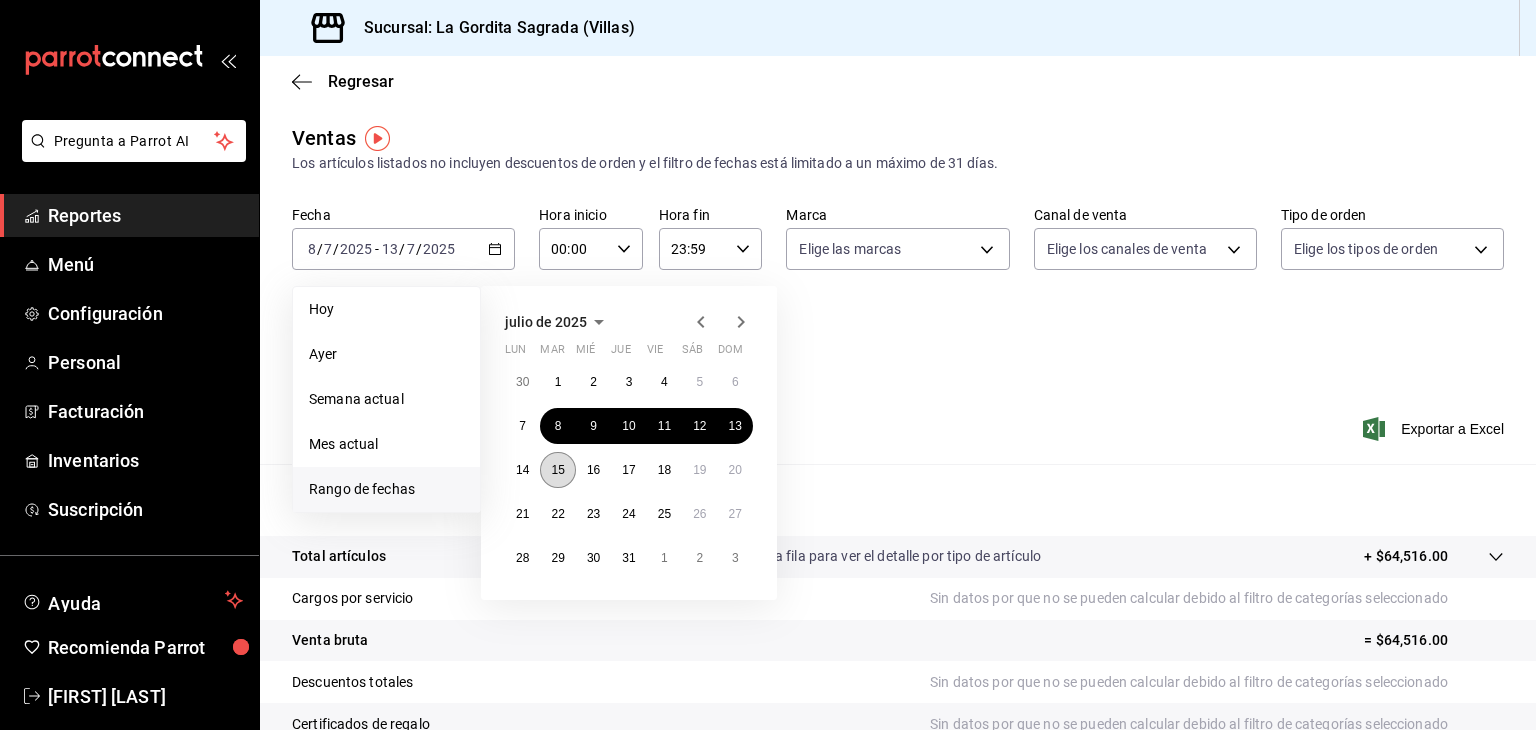 click on "15" at bounding box center (557, 470) 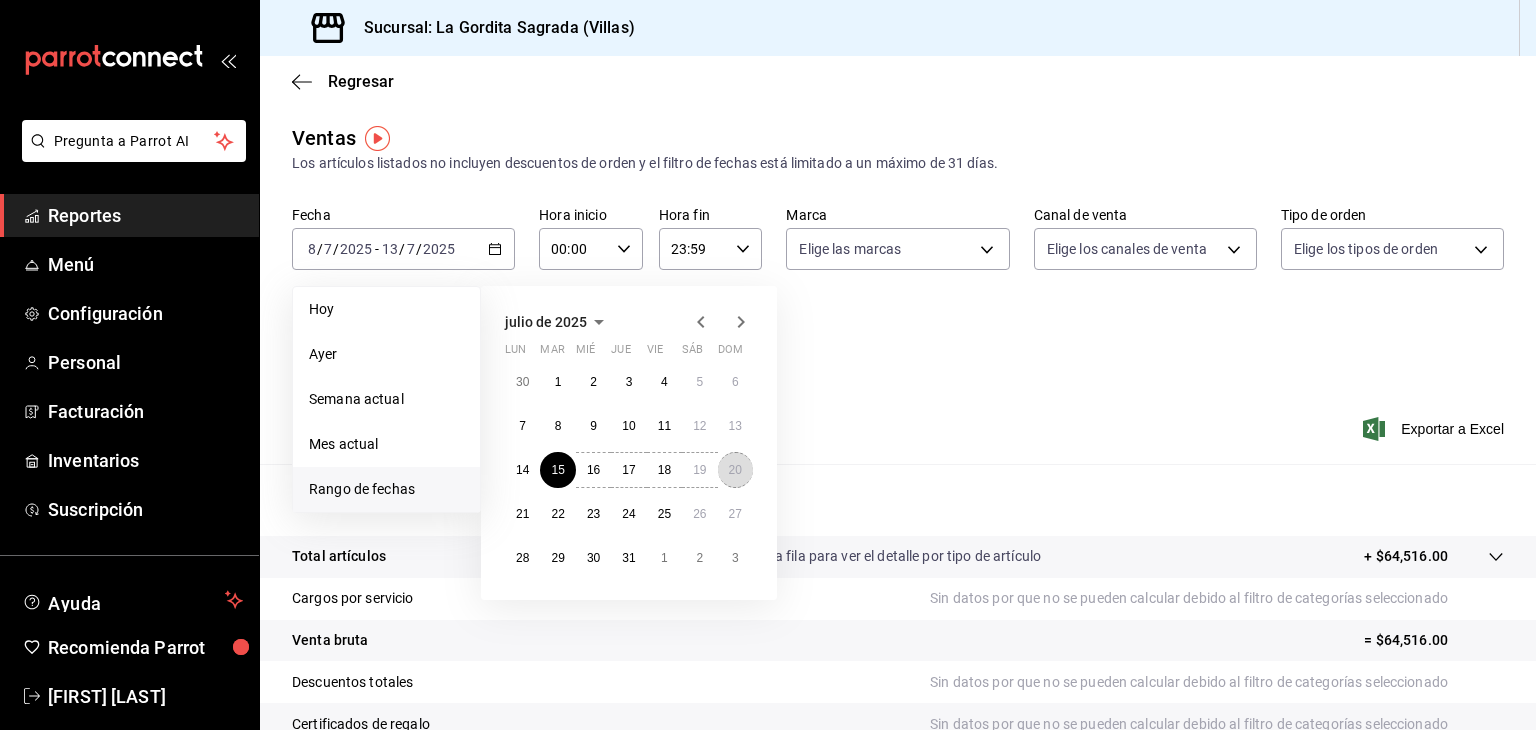 click on "20" at bounding box center (735, 470) 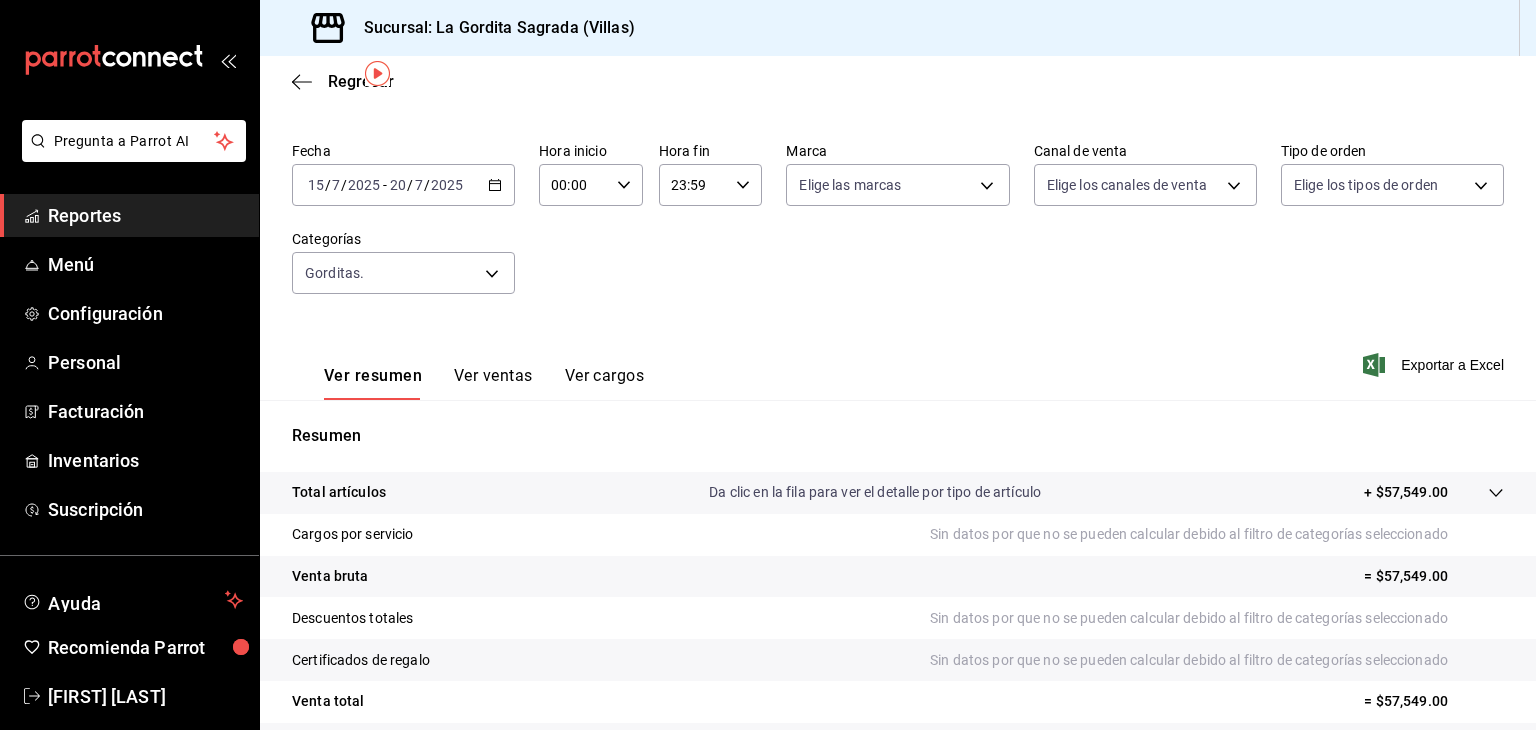 scroll, scrollTop: 0, scrollLeft: 0, axis: both 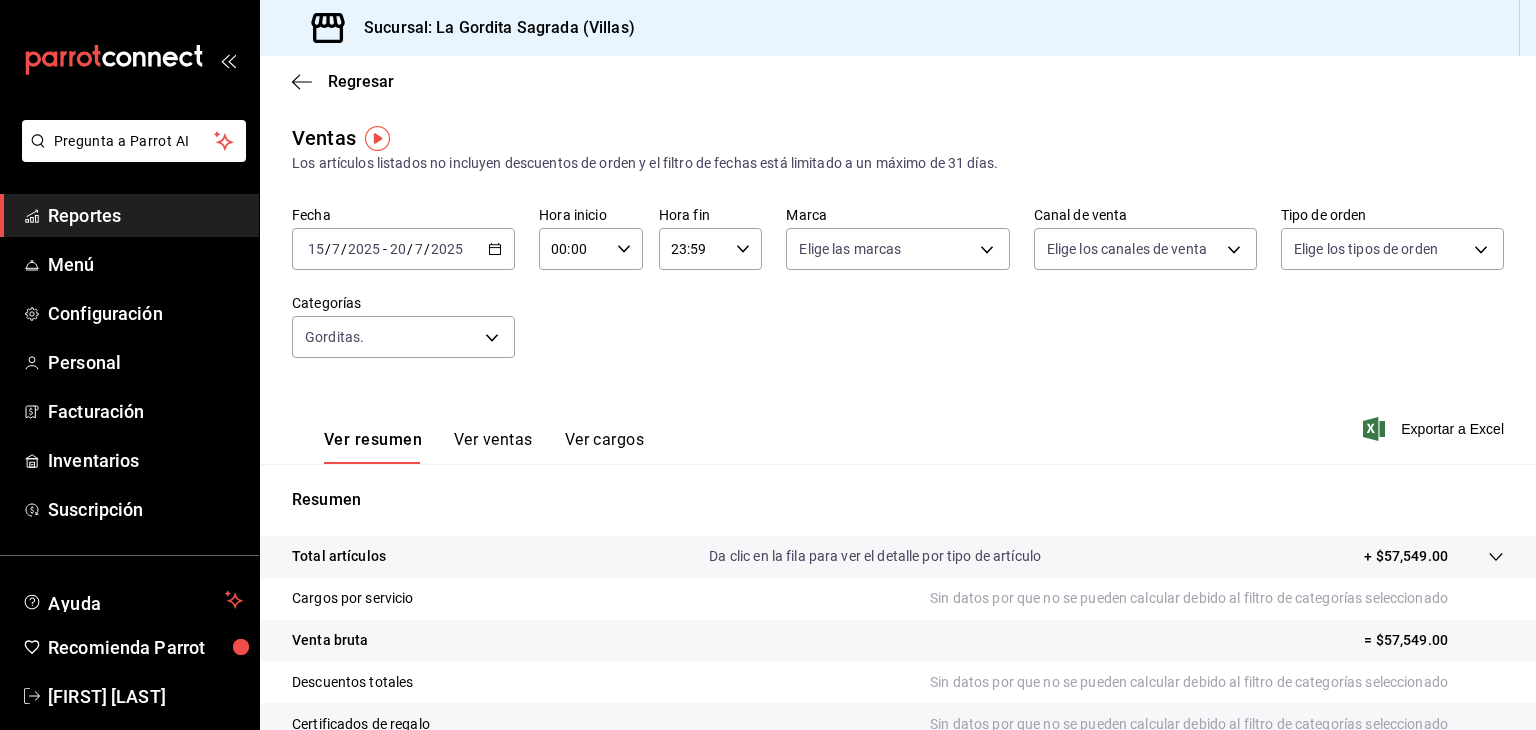 click on "[DATE] [DATE] - [DATE] [DATE]" at bounding box center (403, 249) 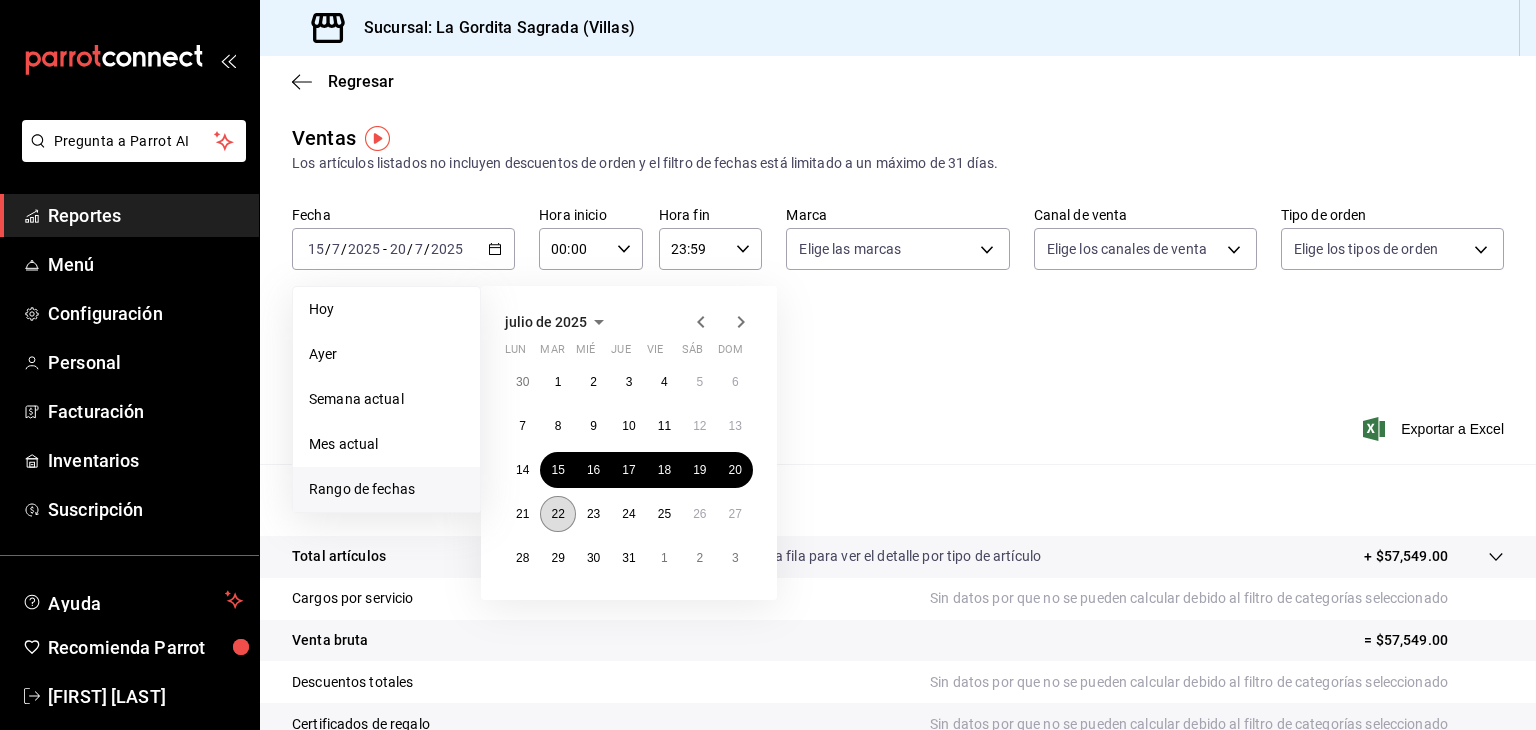 click on "22" at bounding box center [557, 514] 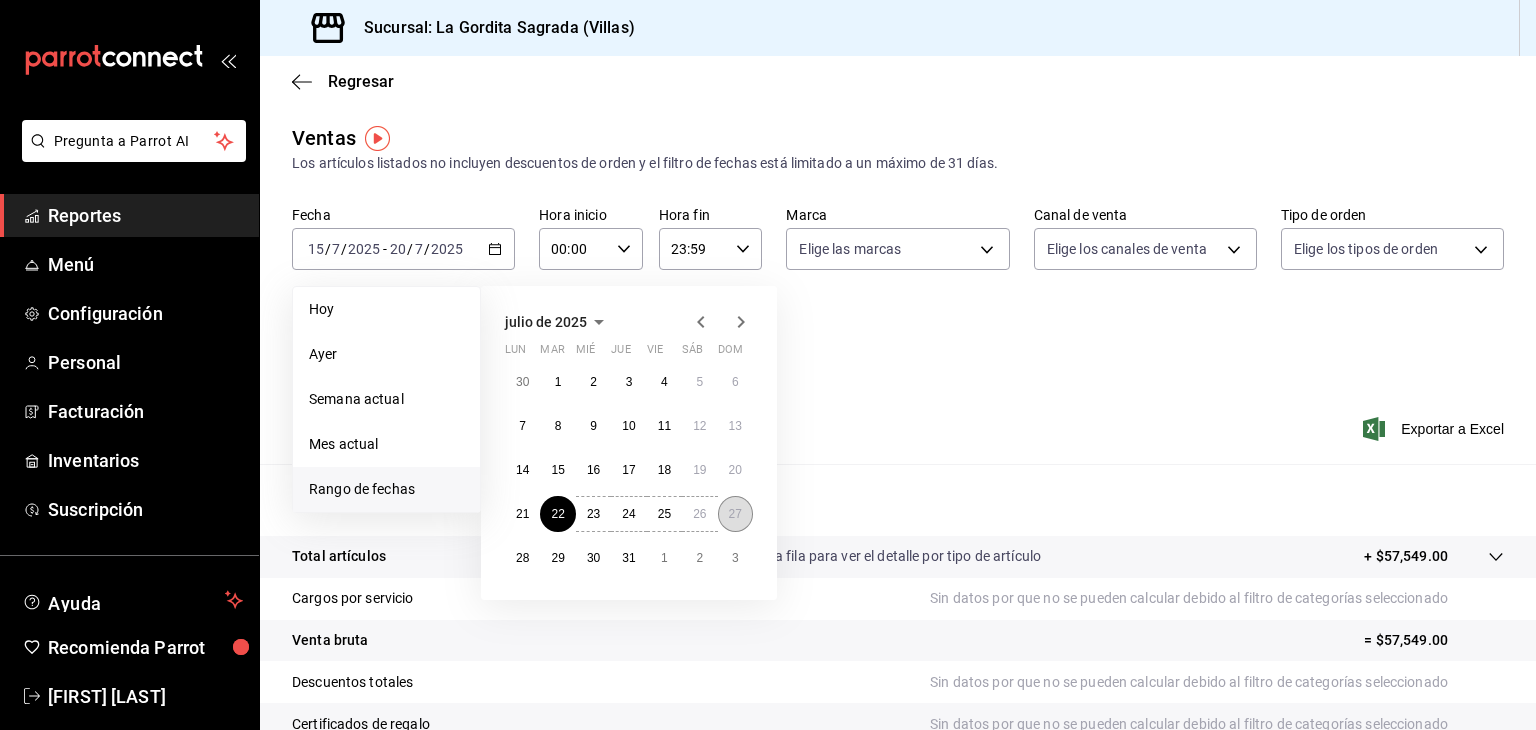 click on "27" at bounding box center [735, 514] 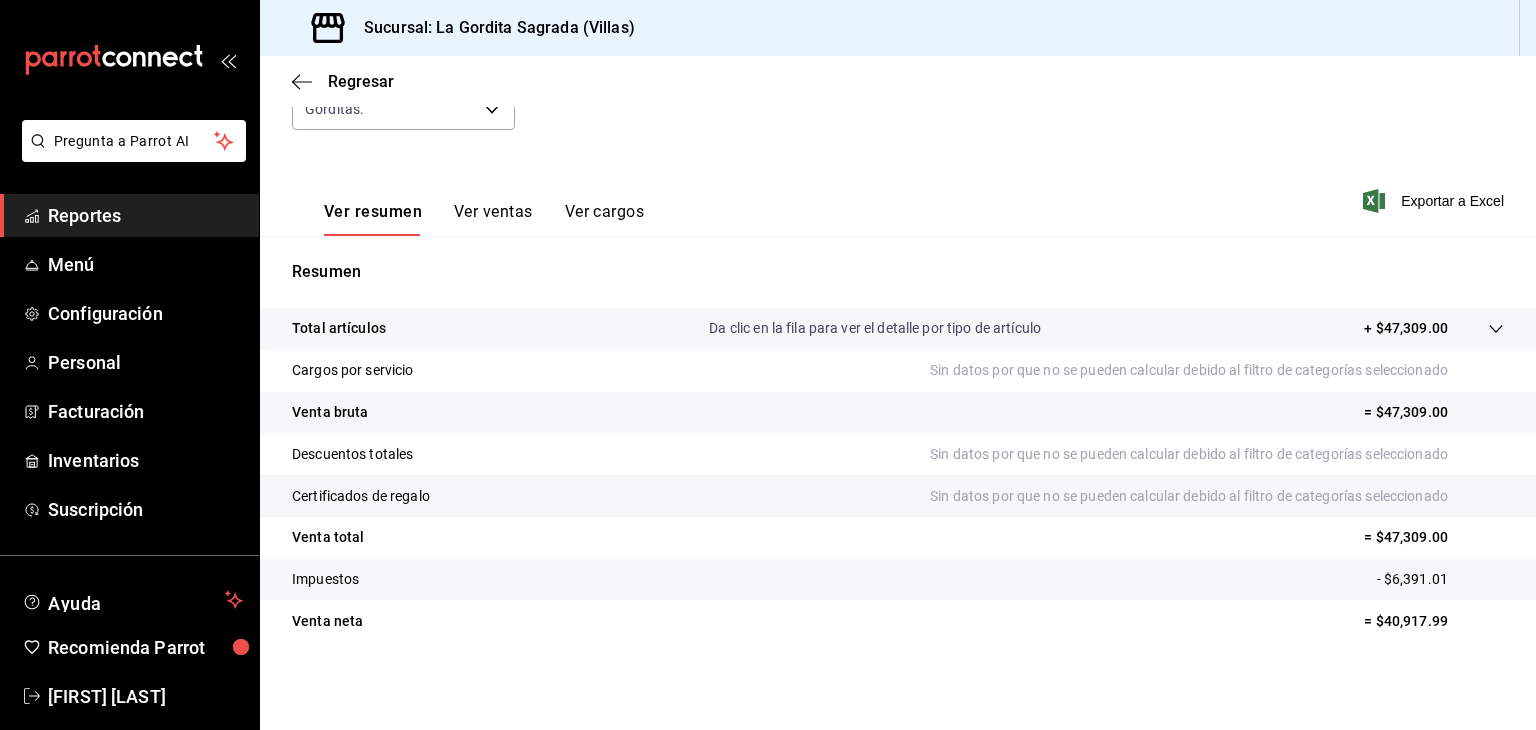 scroll, scrollTop: 0, scrollLeft: 0, axis: both 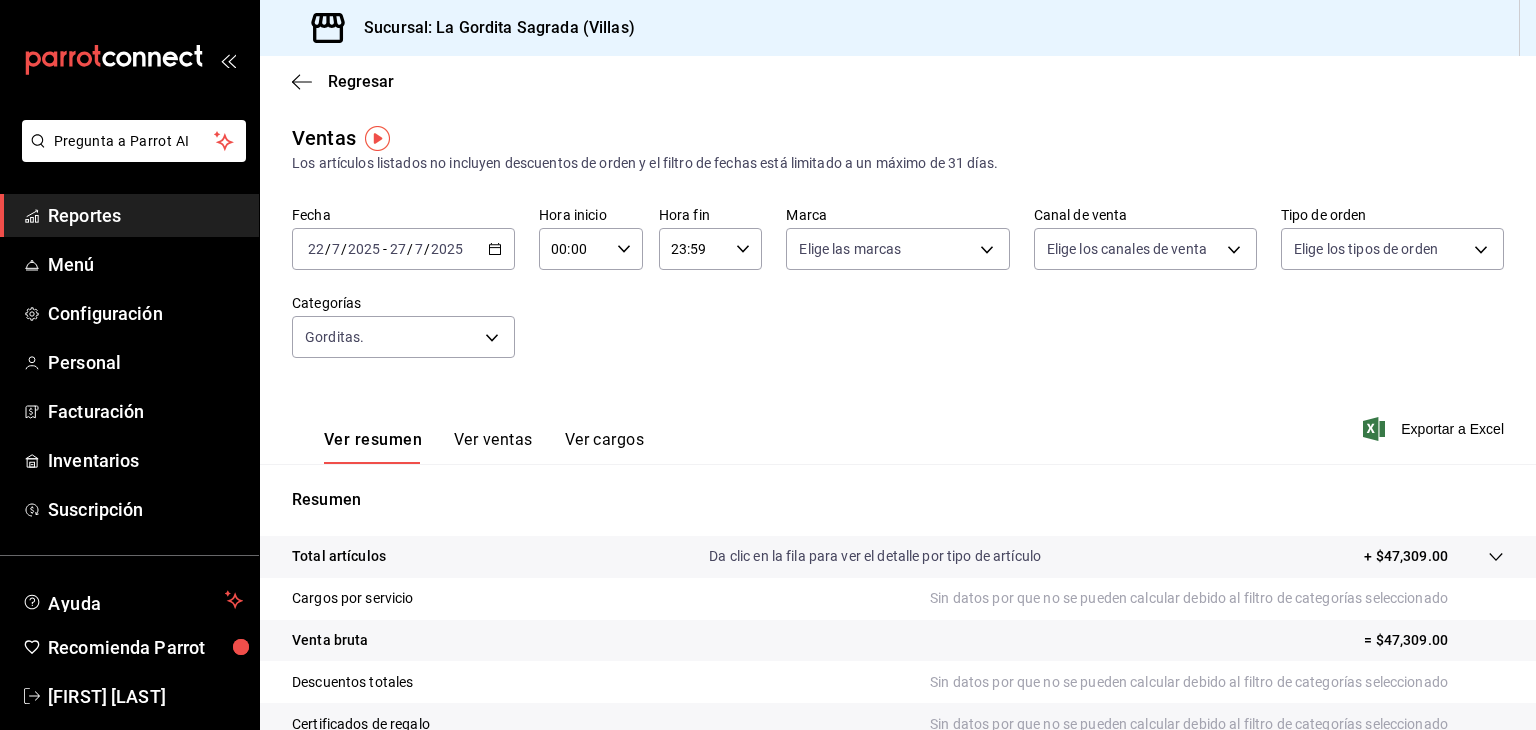 click on "[DATE] [DATE]" at bounding box center [426, 249] 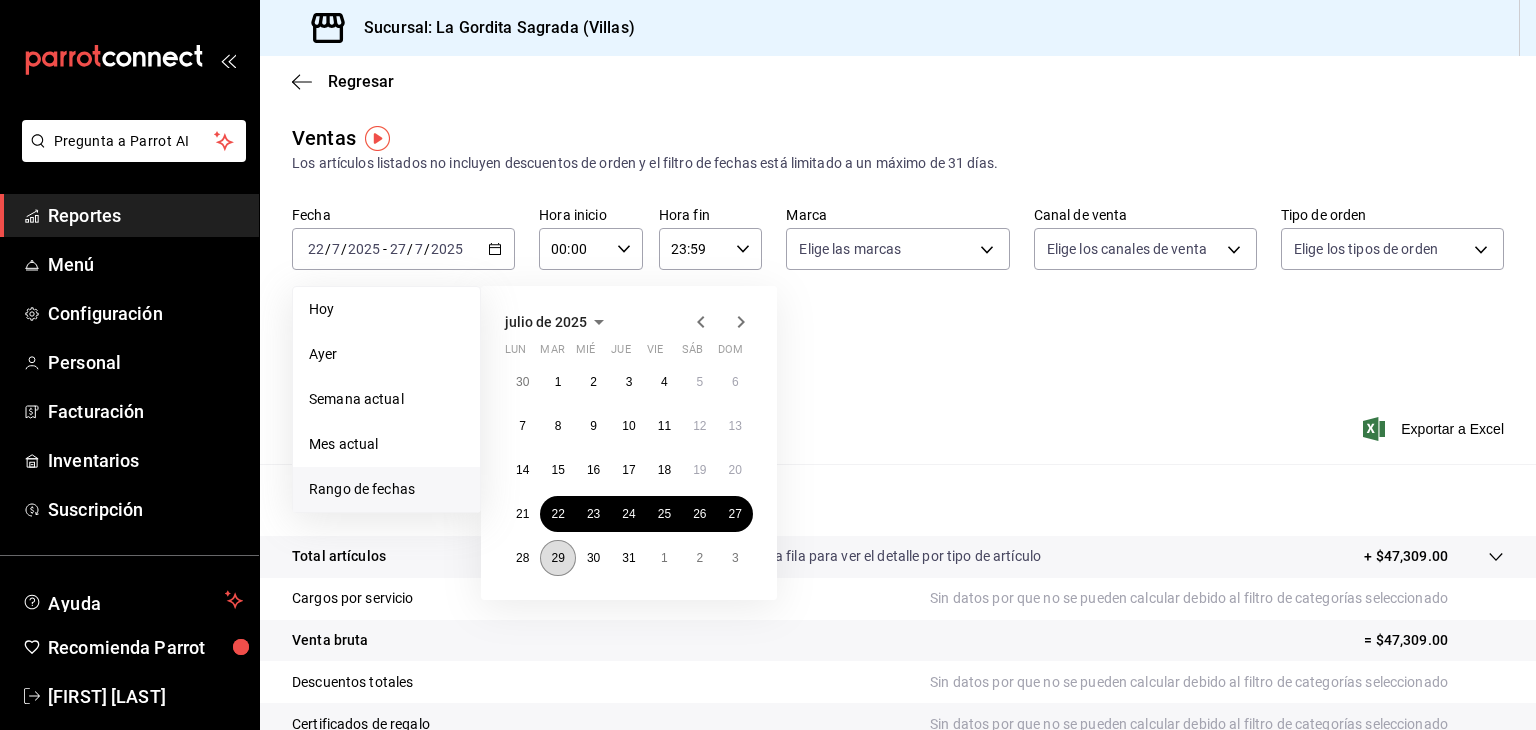 click on "29" at bounding box center (557, 558) 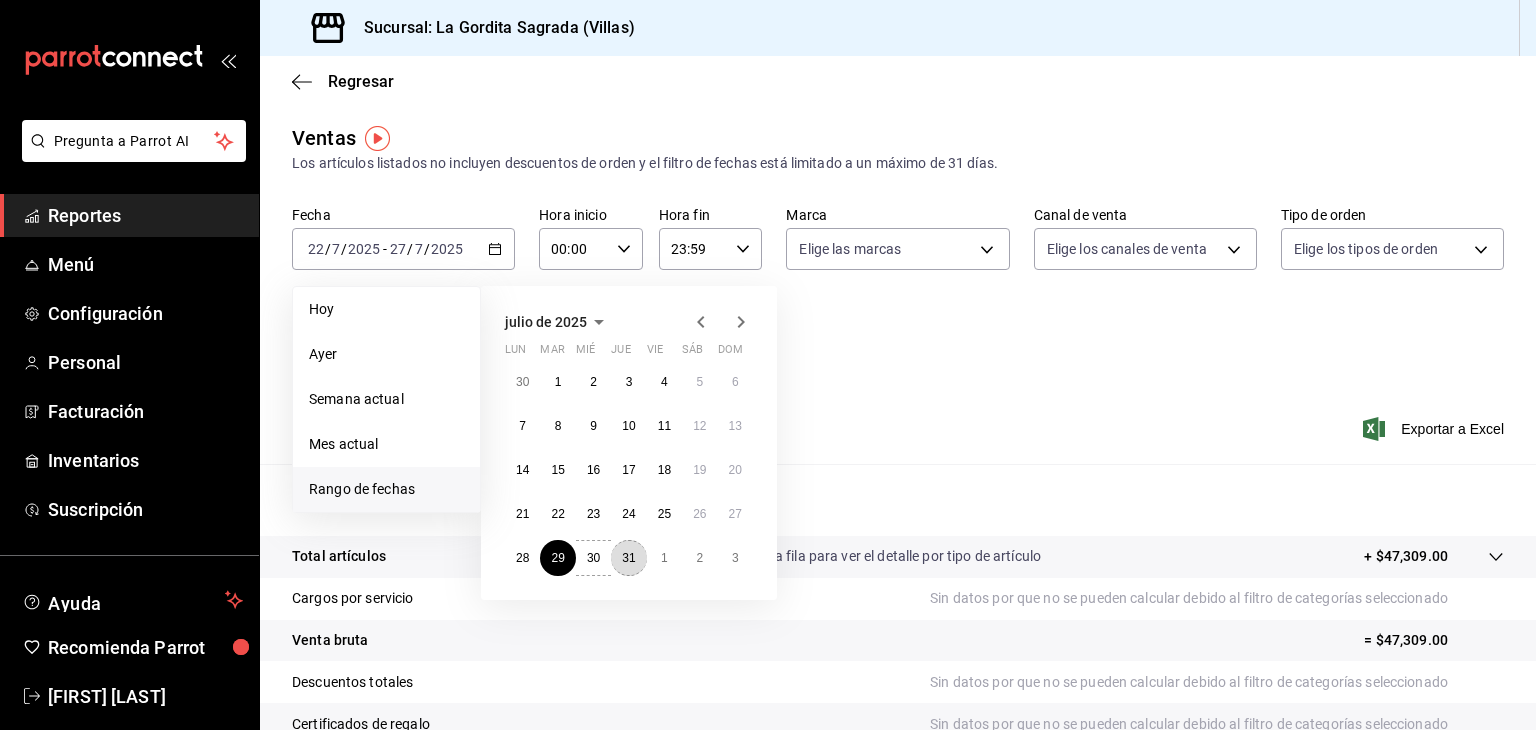 drag, startPoint x: 622, startPoint y: 553, endPoint x: 628, endPoint y: 544, distance: 10.816654 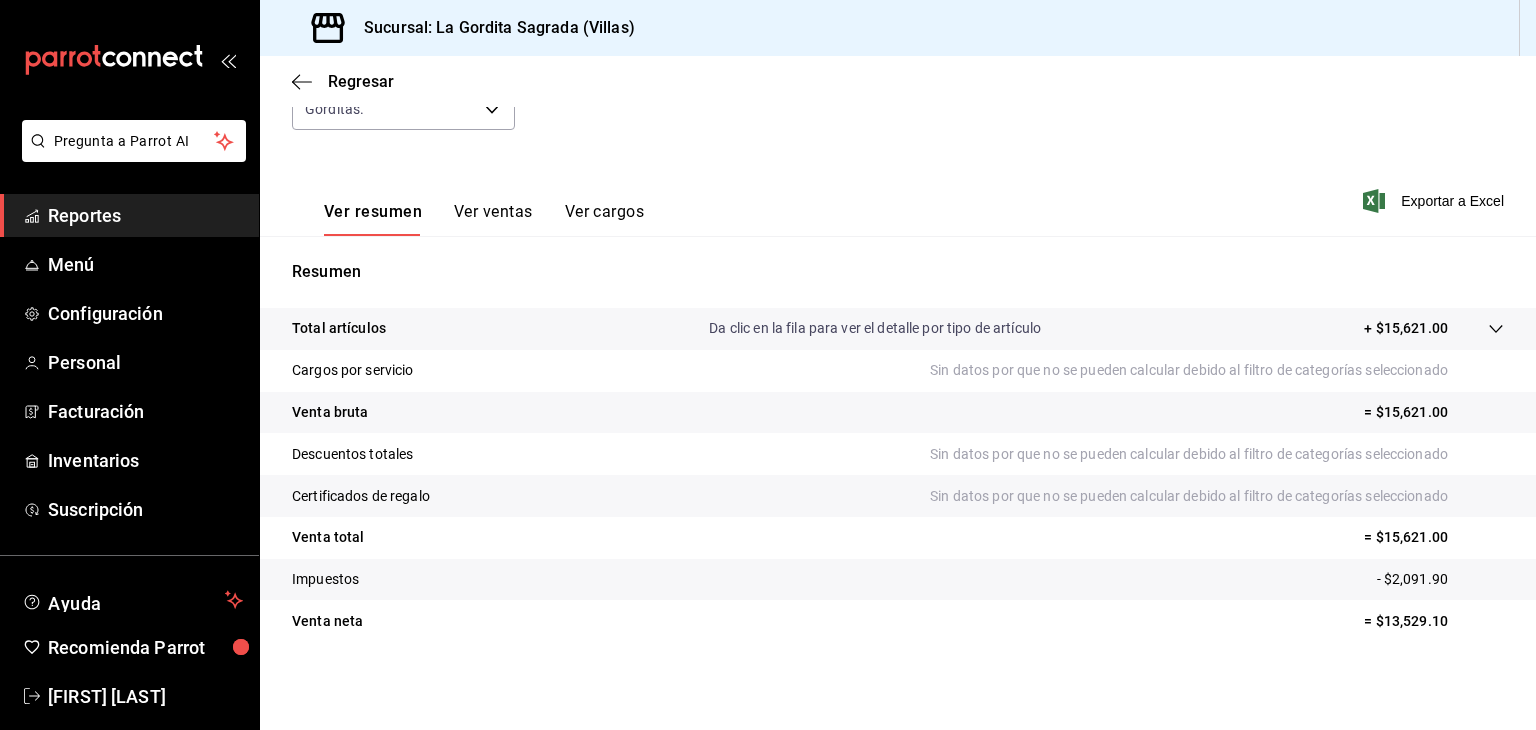 scroll, scrollTop: 0, scrollLeft: 0, axis: both 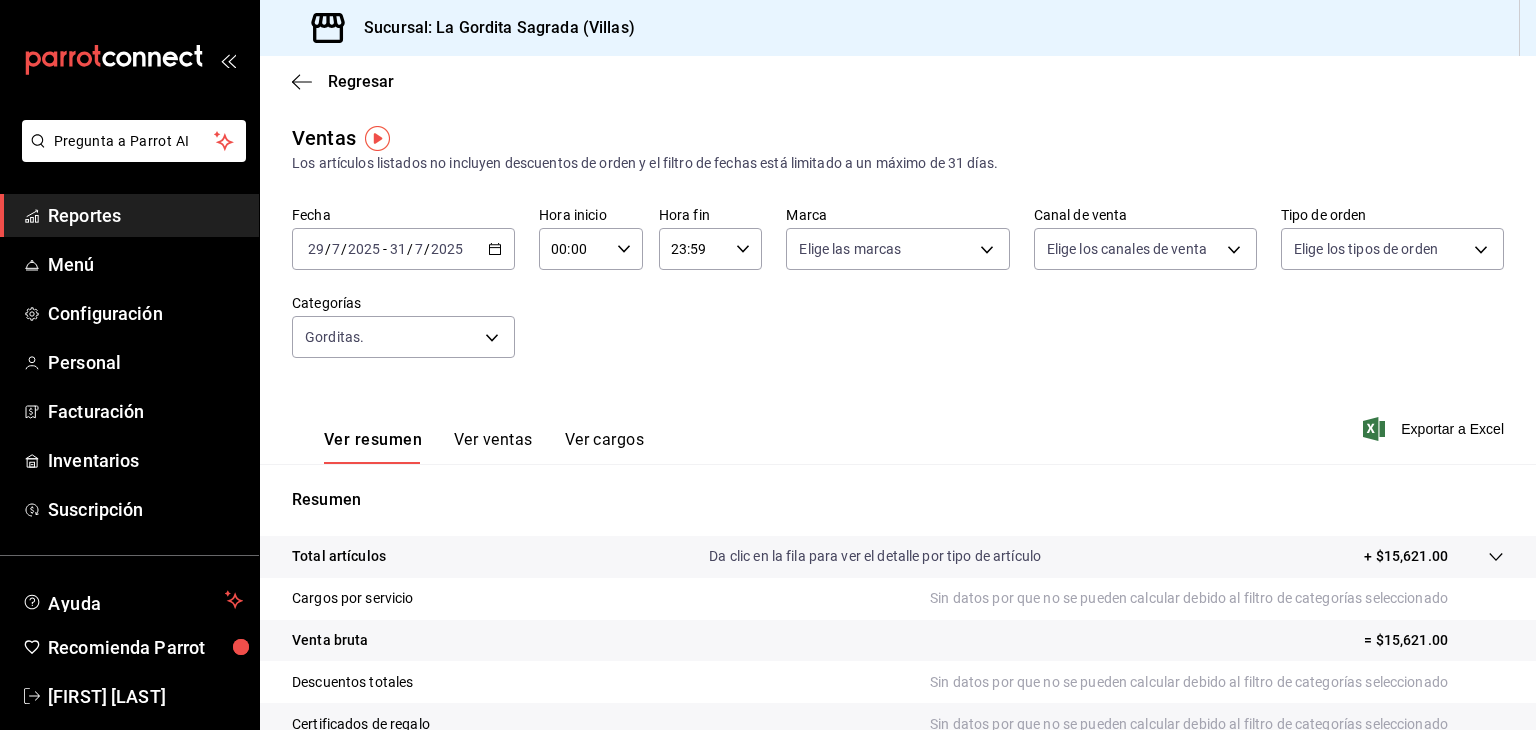 click on "2025-07-29 29 / 7 / 2025 - 2025-07-31 31 / 7 / 2025" at bounding box center [403, 249] 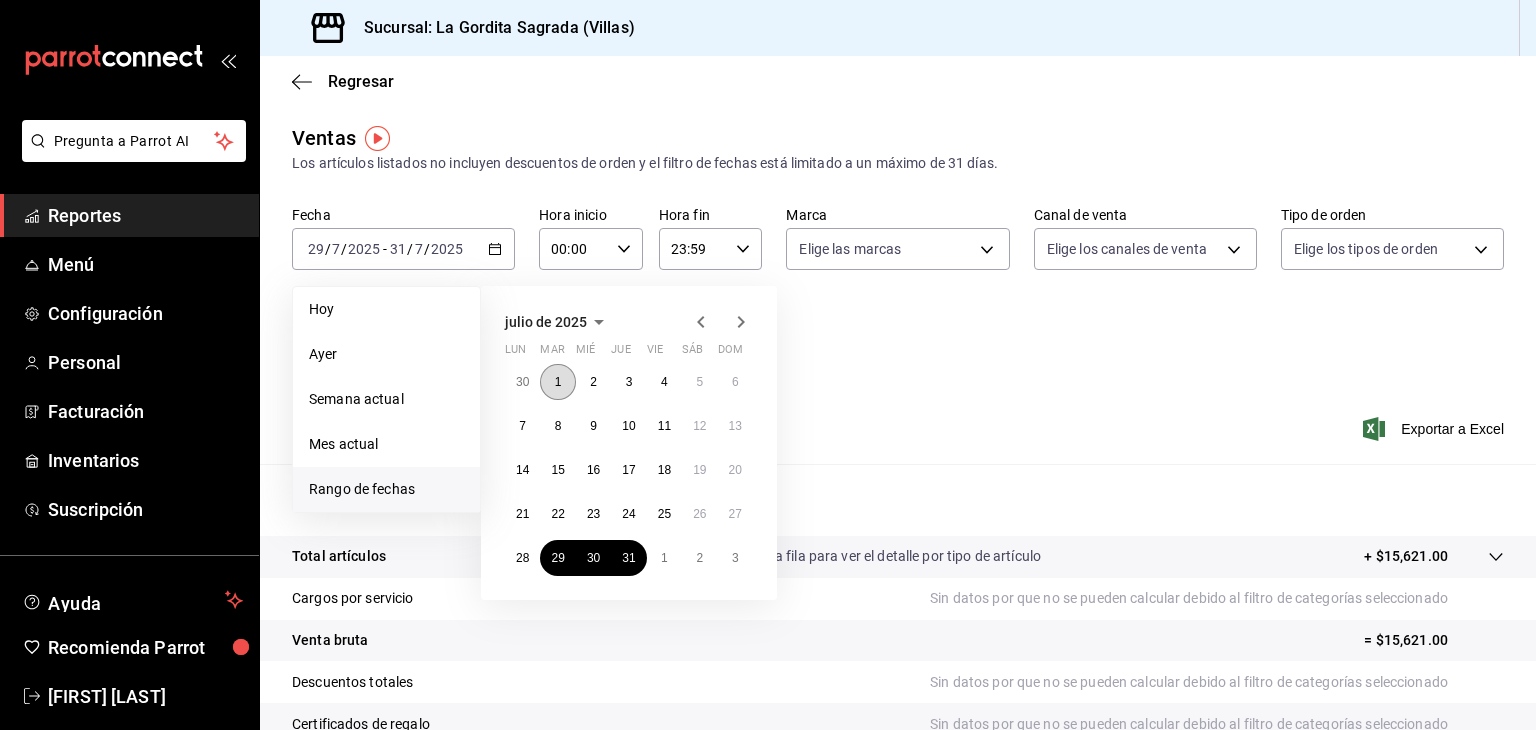 click on "1" at bounding box center (558, 382) 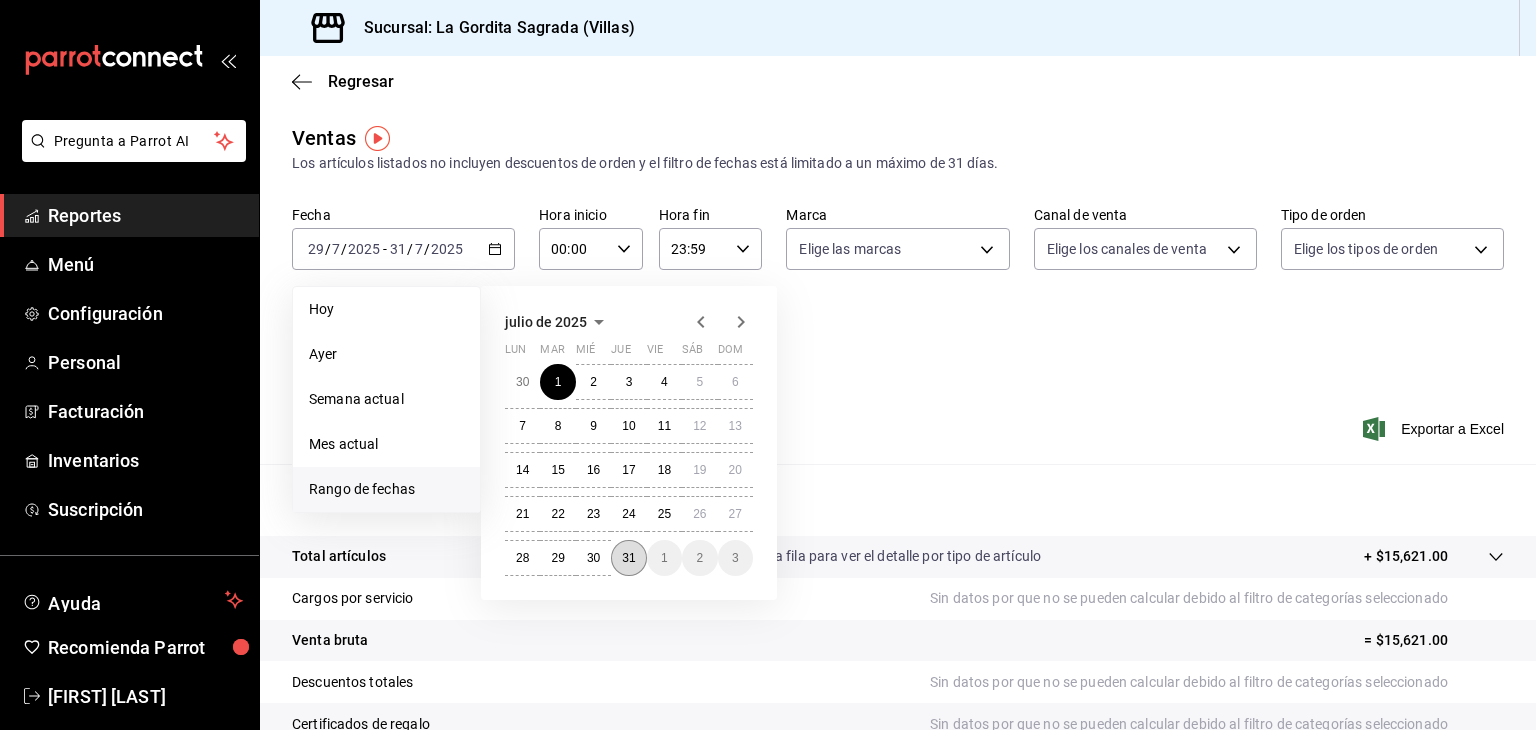 click on "31" at bounding box center [628, 558] 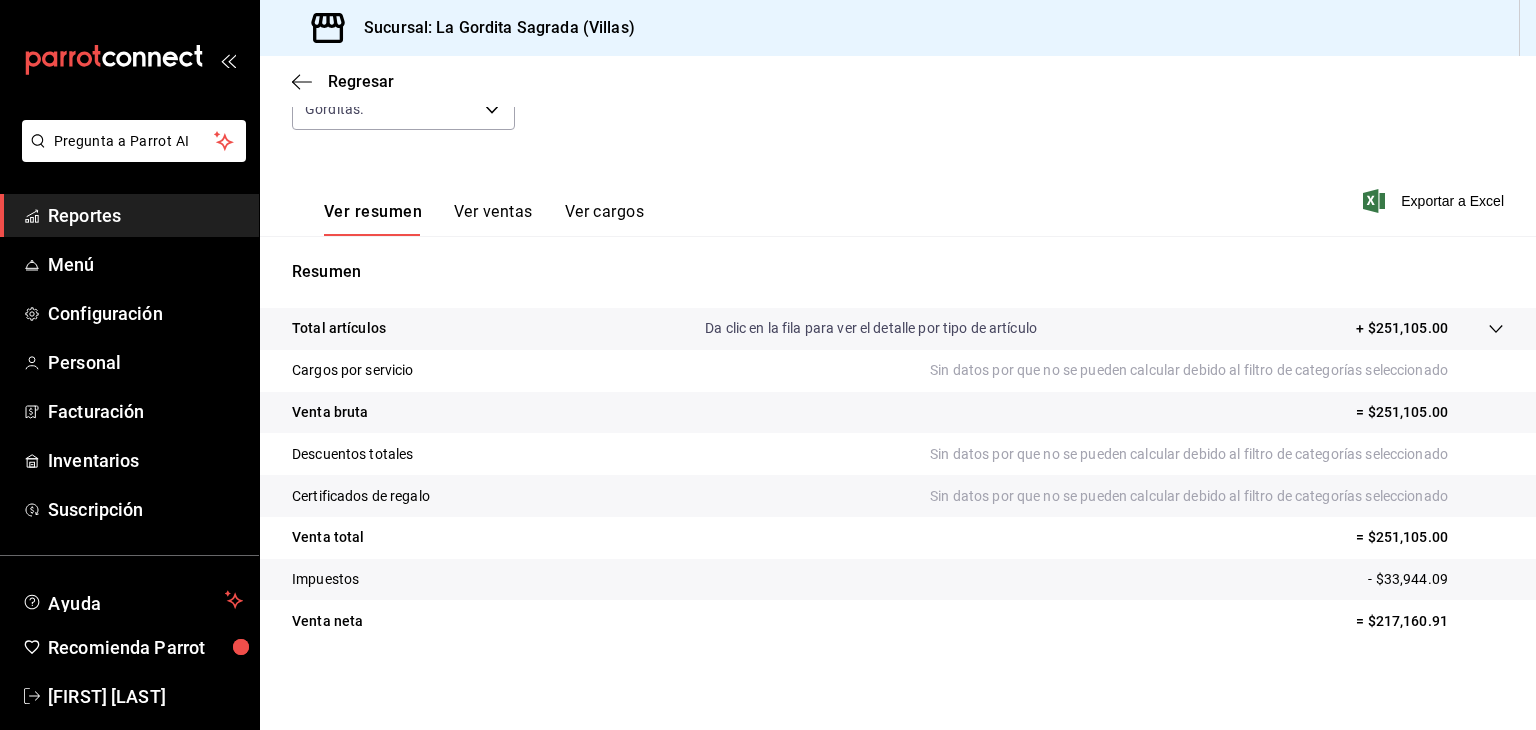 scroll, scrollTop: 228, scrollLeft: 0, axis: vertical 